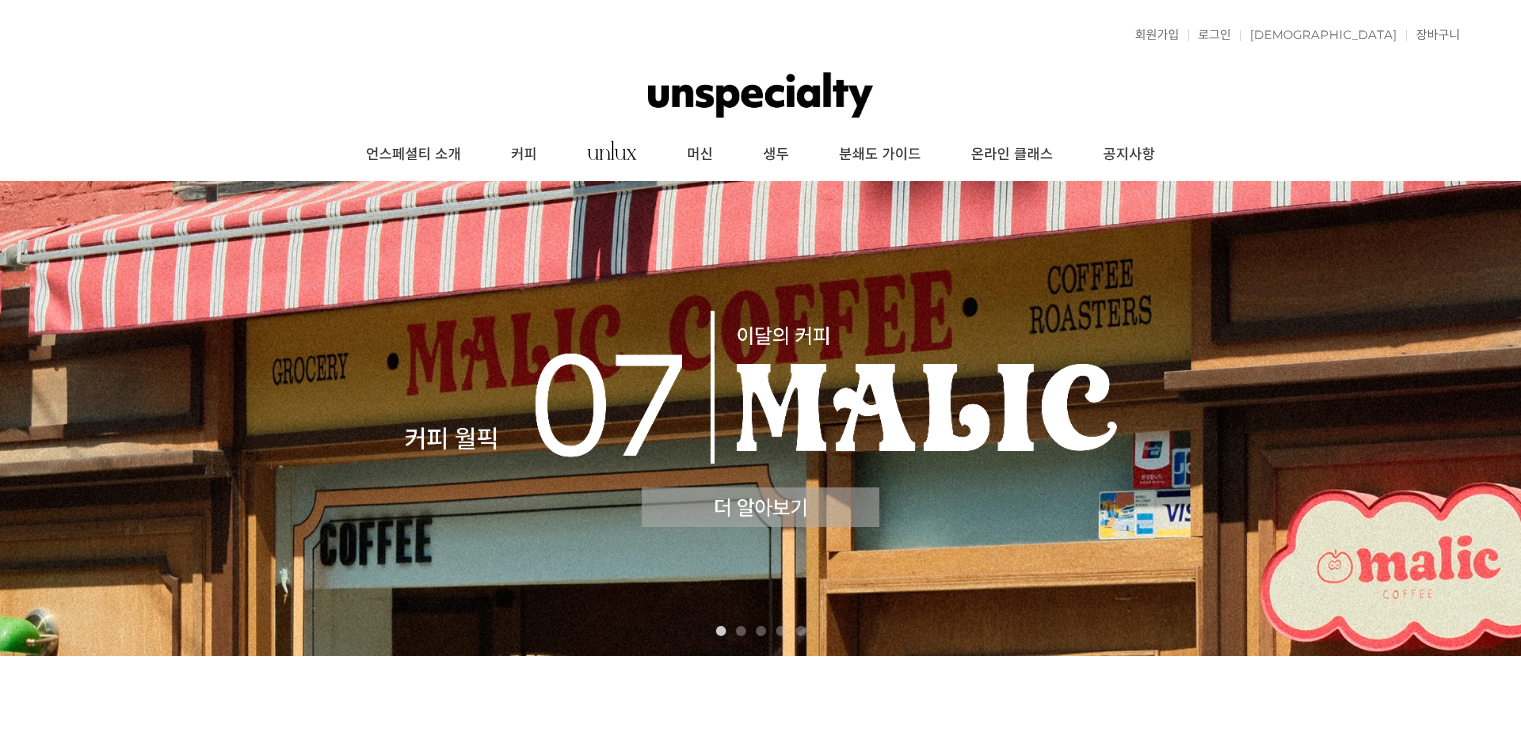 scroll, scrollTop: 0, scrollLeft: 0, axis: both 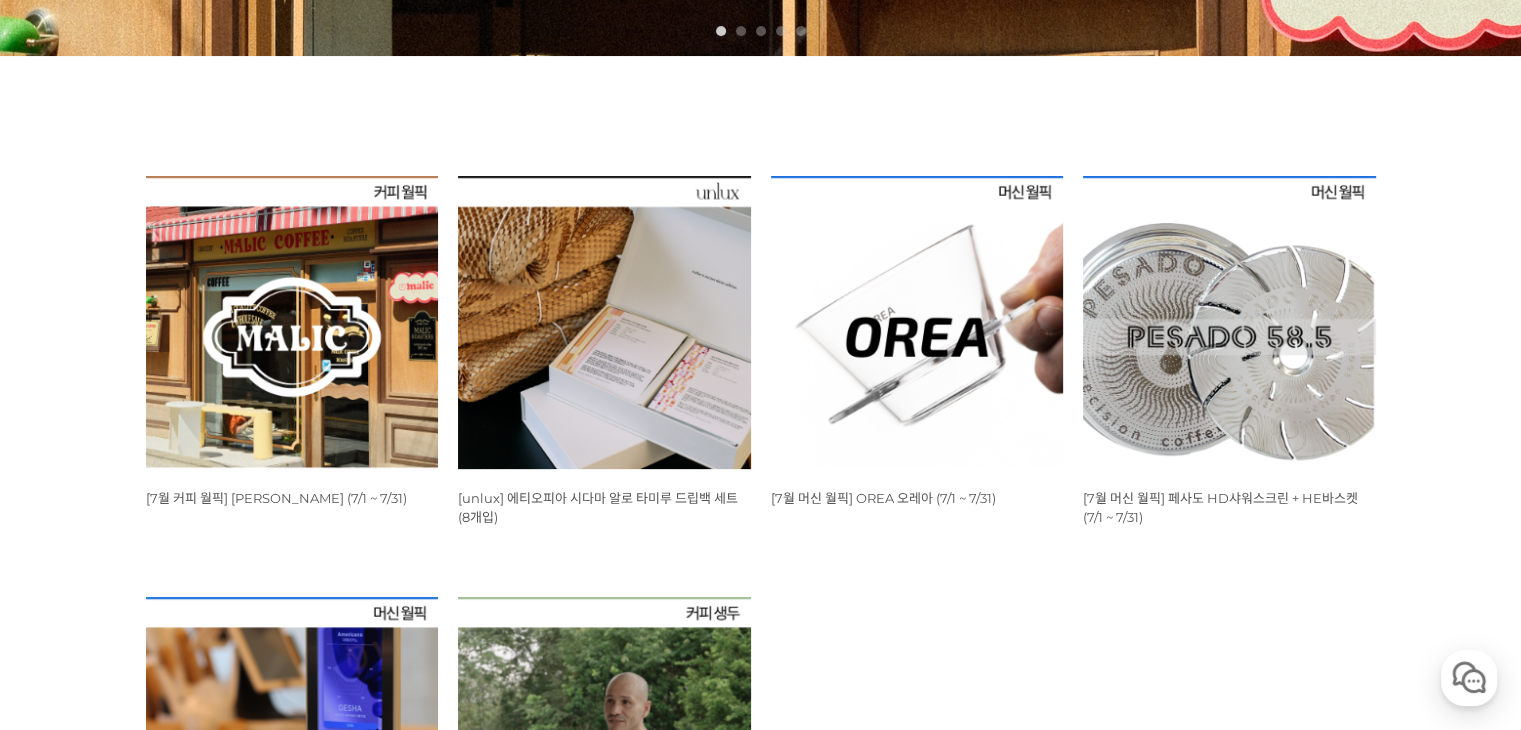 click at bounding box center (292, 322) 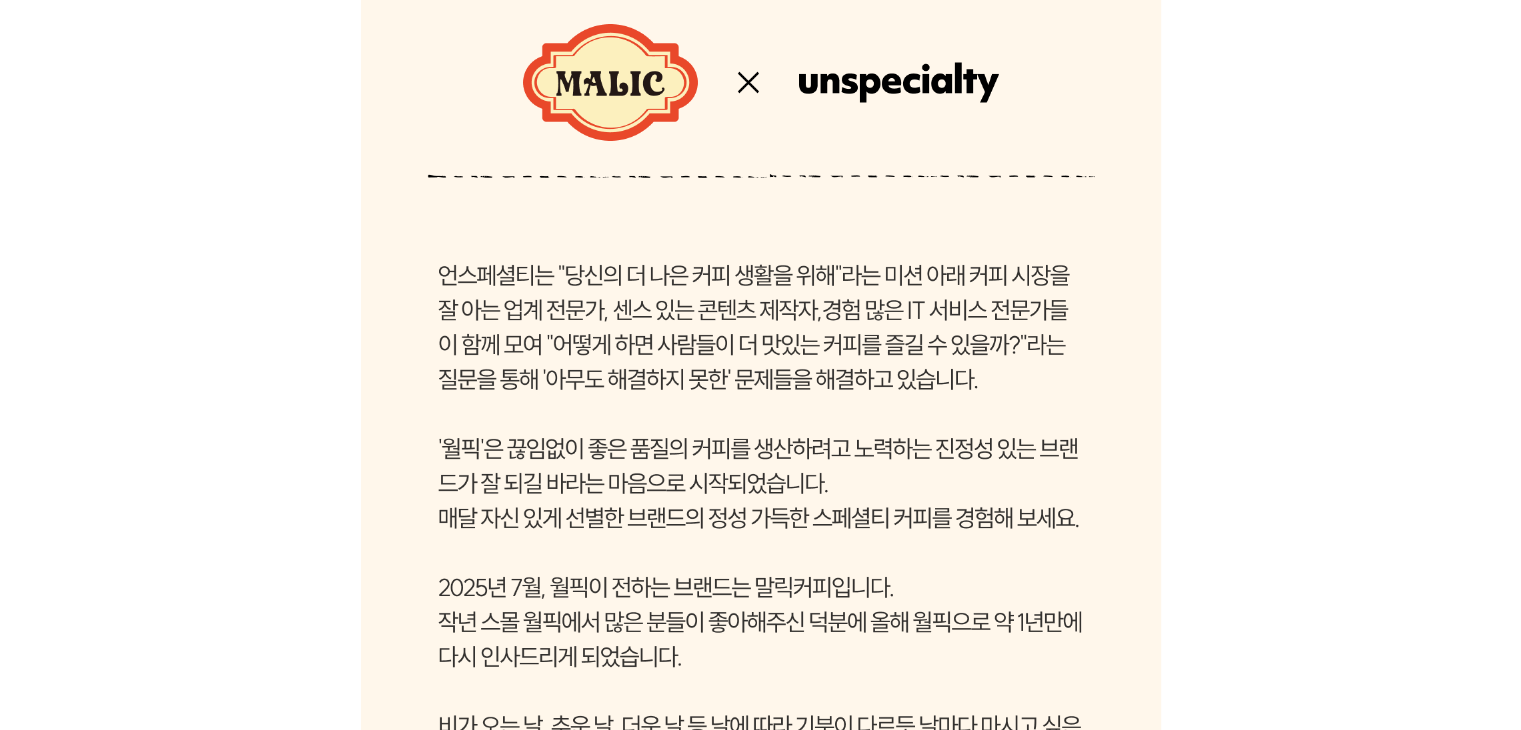 scroll, scrollTop: 2686, scrollLeft: 0, axis: vertical 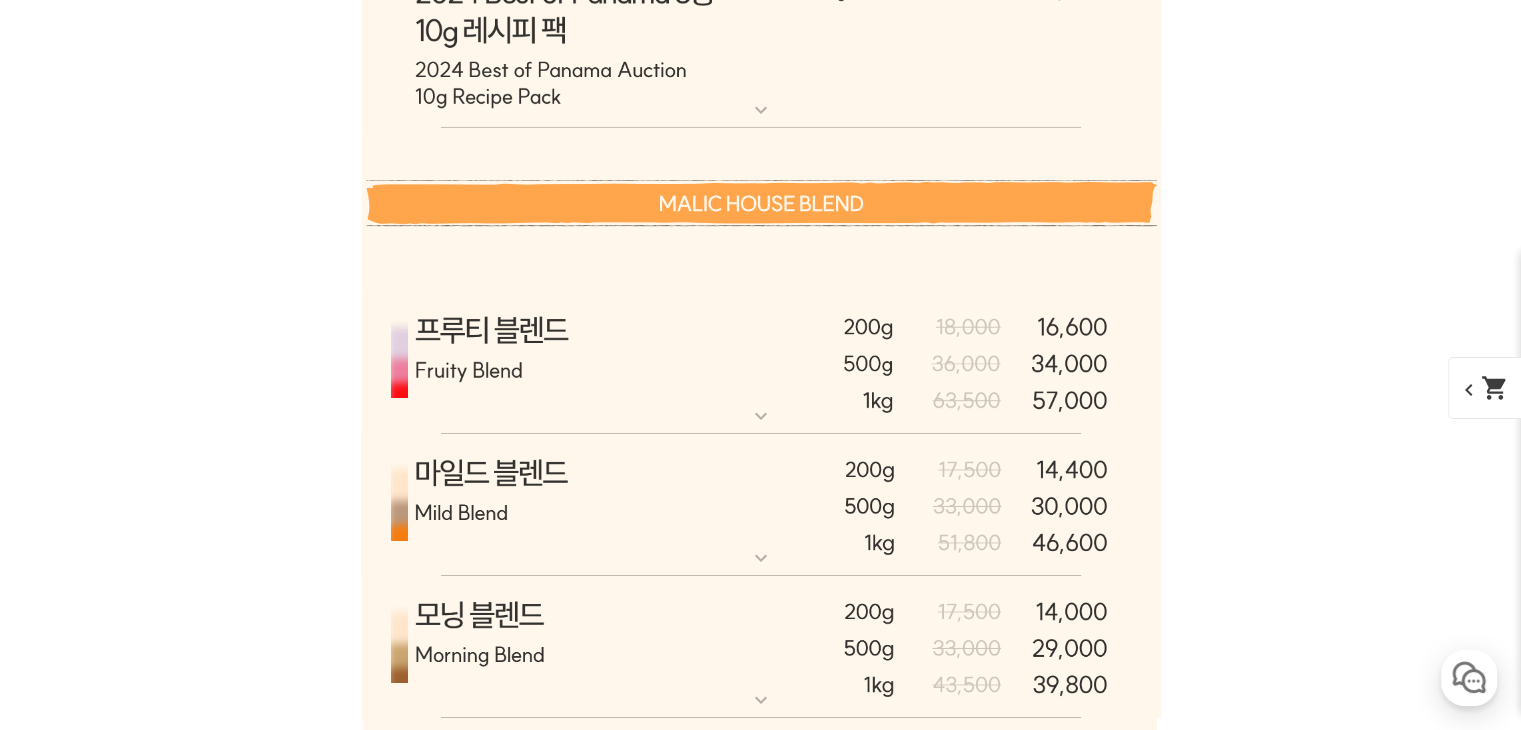 click at bounding box center (761, 363) 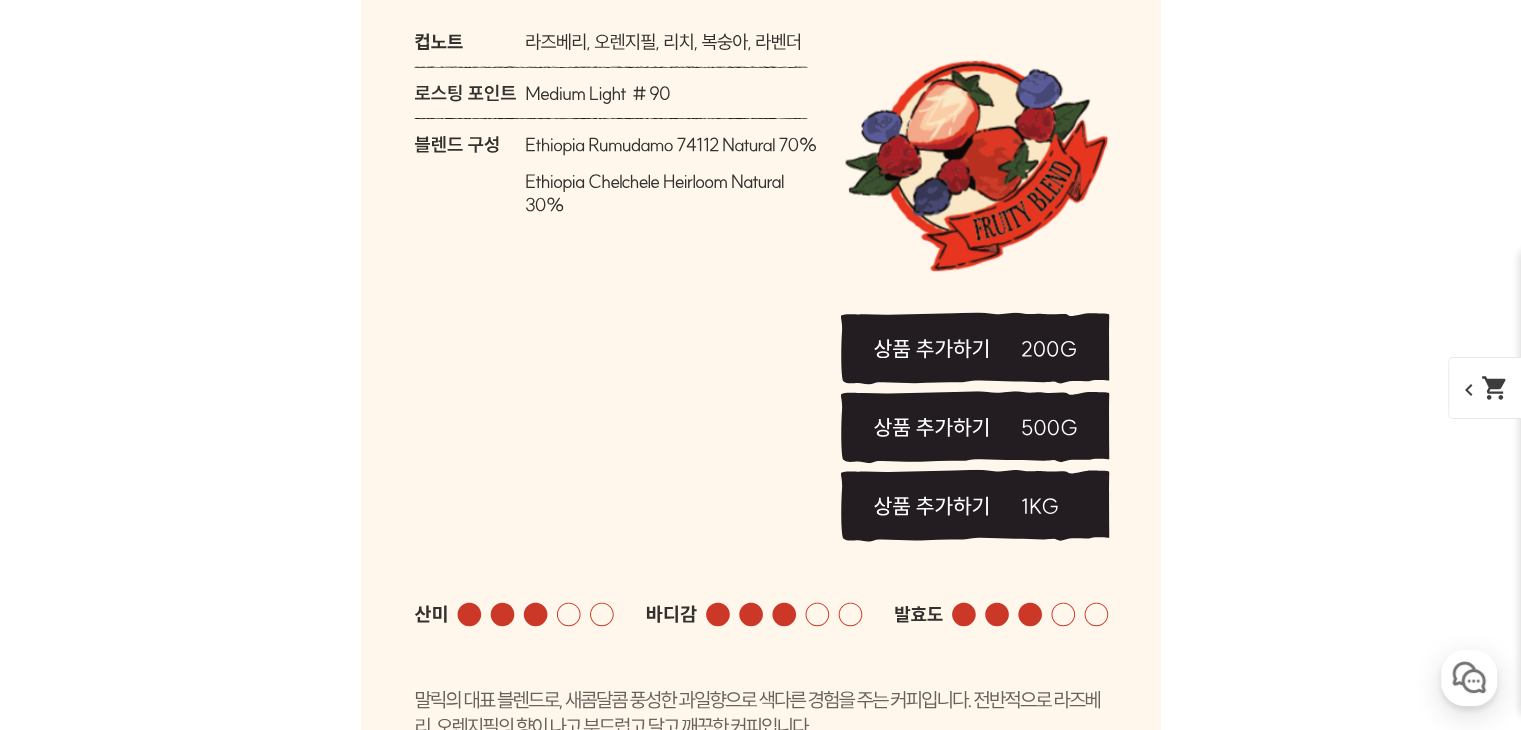 scroll, scrollTop: 7020, scrollLeft: 0, axis: vertical 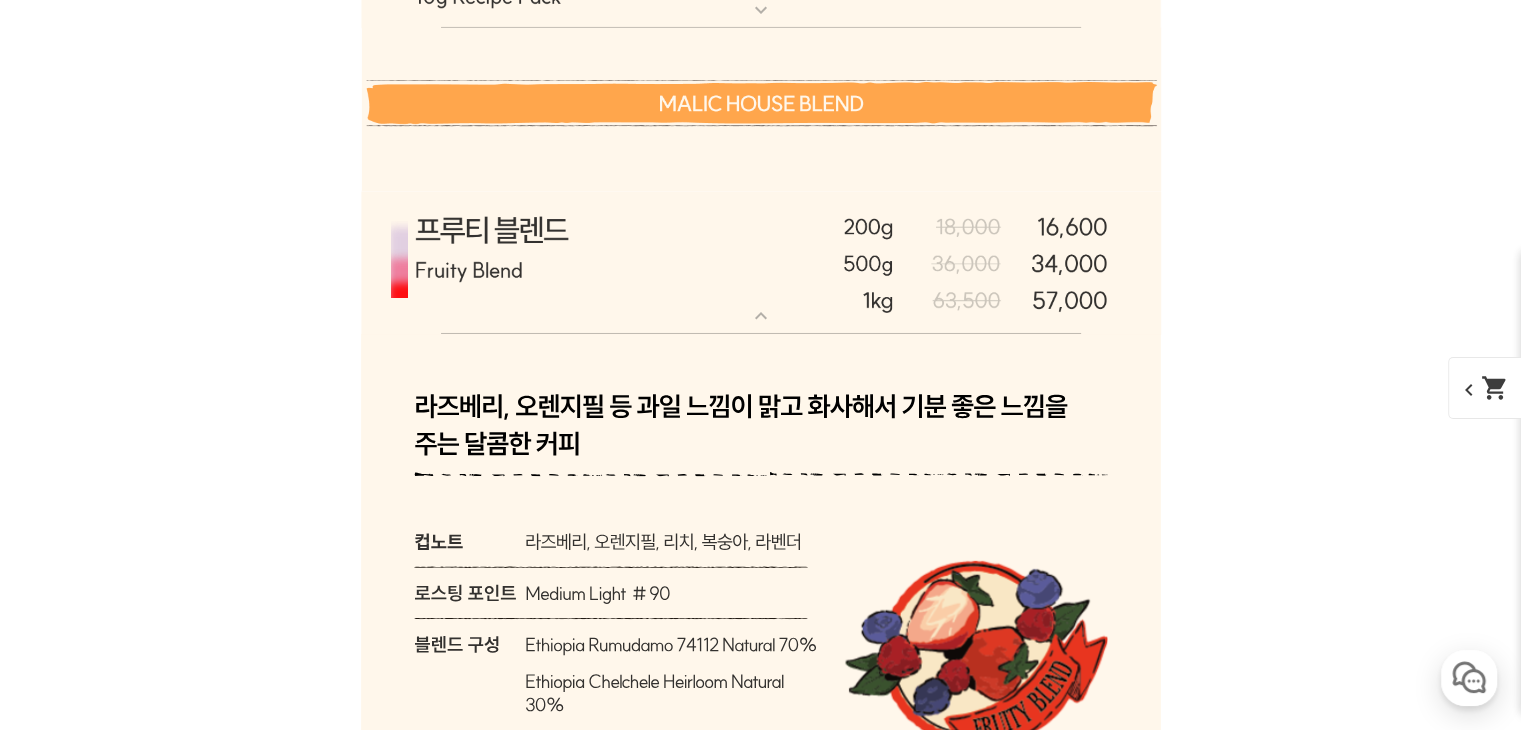 click at bounding box center [761, 263] 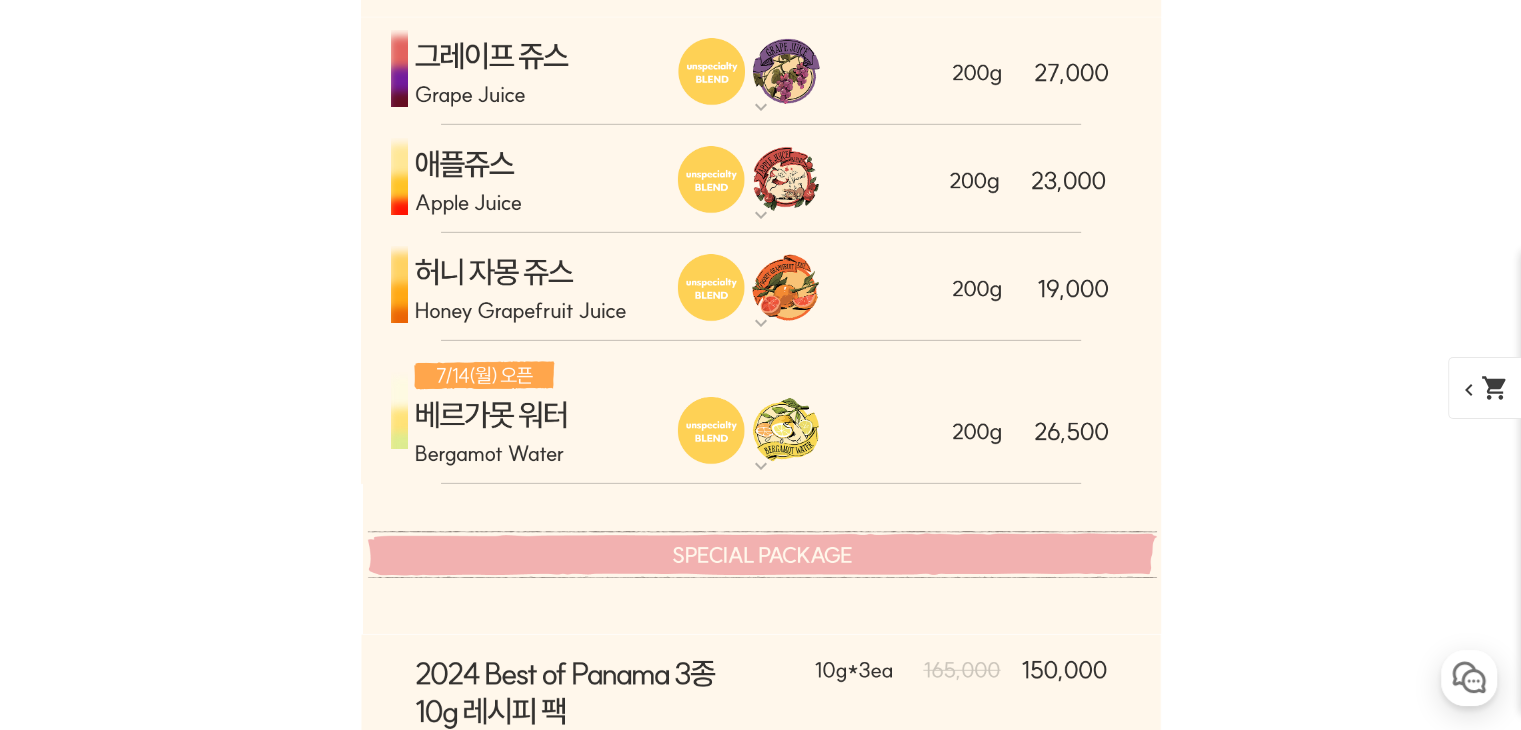scroll, scrollTop: 6220, scrollLeft: 0, axis: vertical 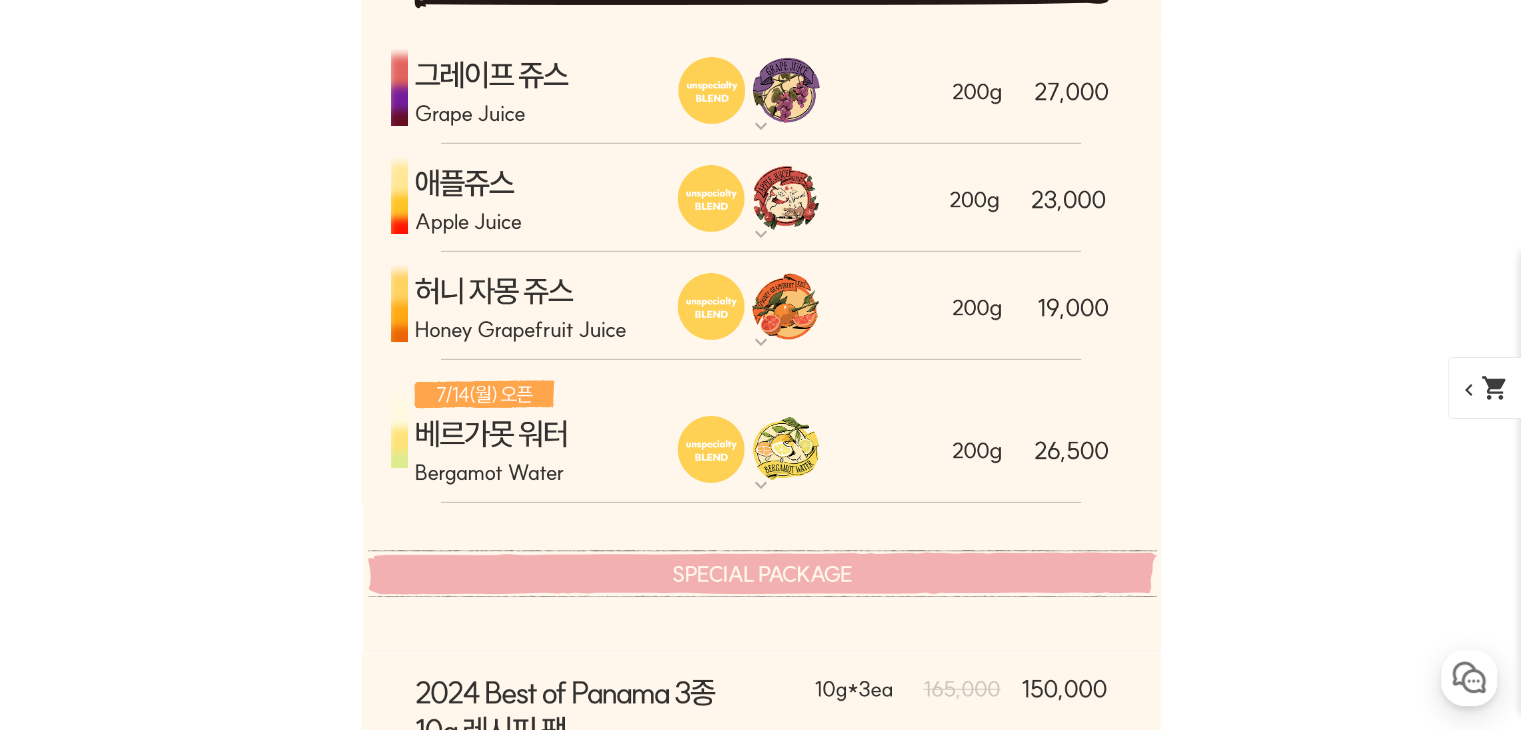 click at bounding box center (761, 306) 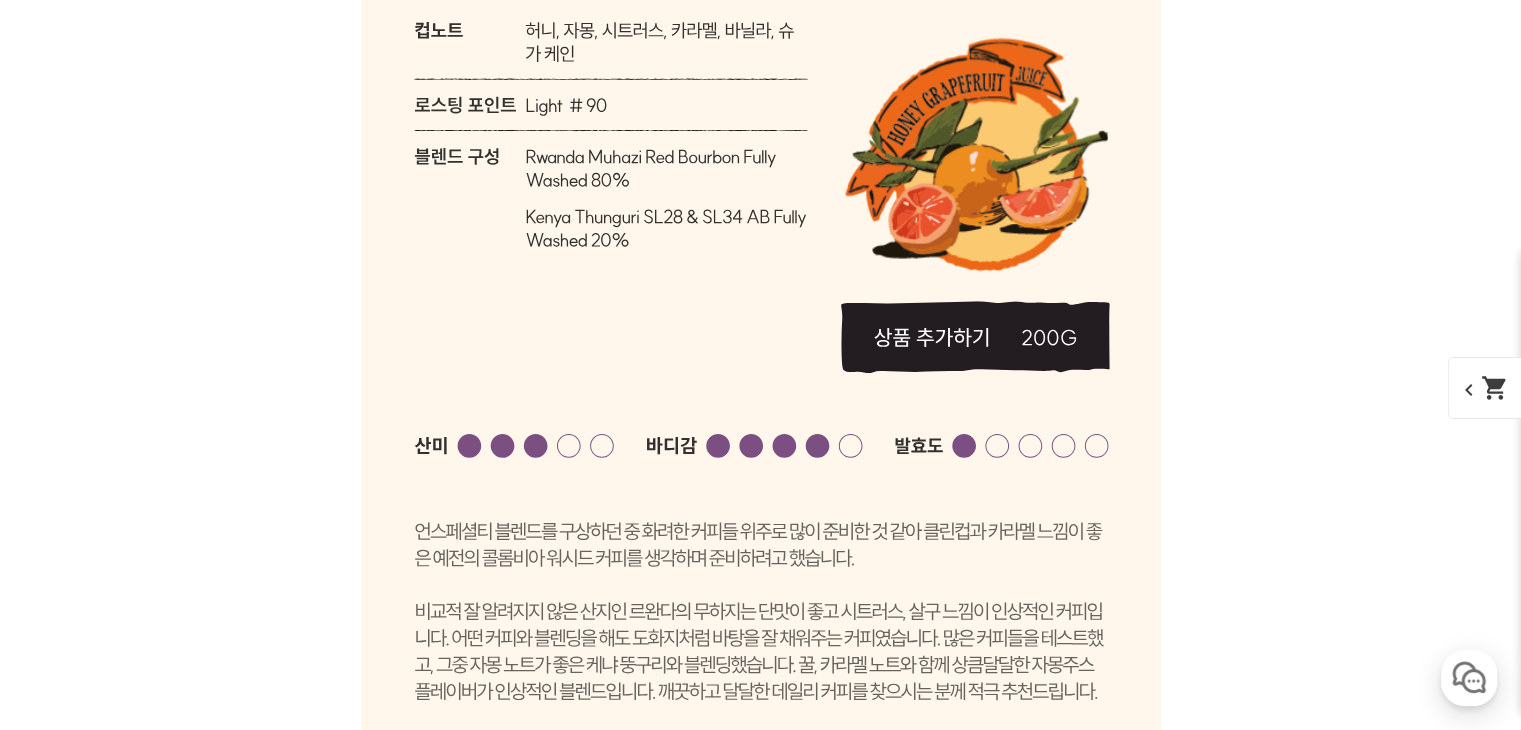 scroll, scrollTop: 6220, scrollLeft: 0, axis: vertical 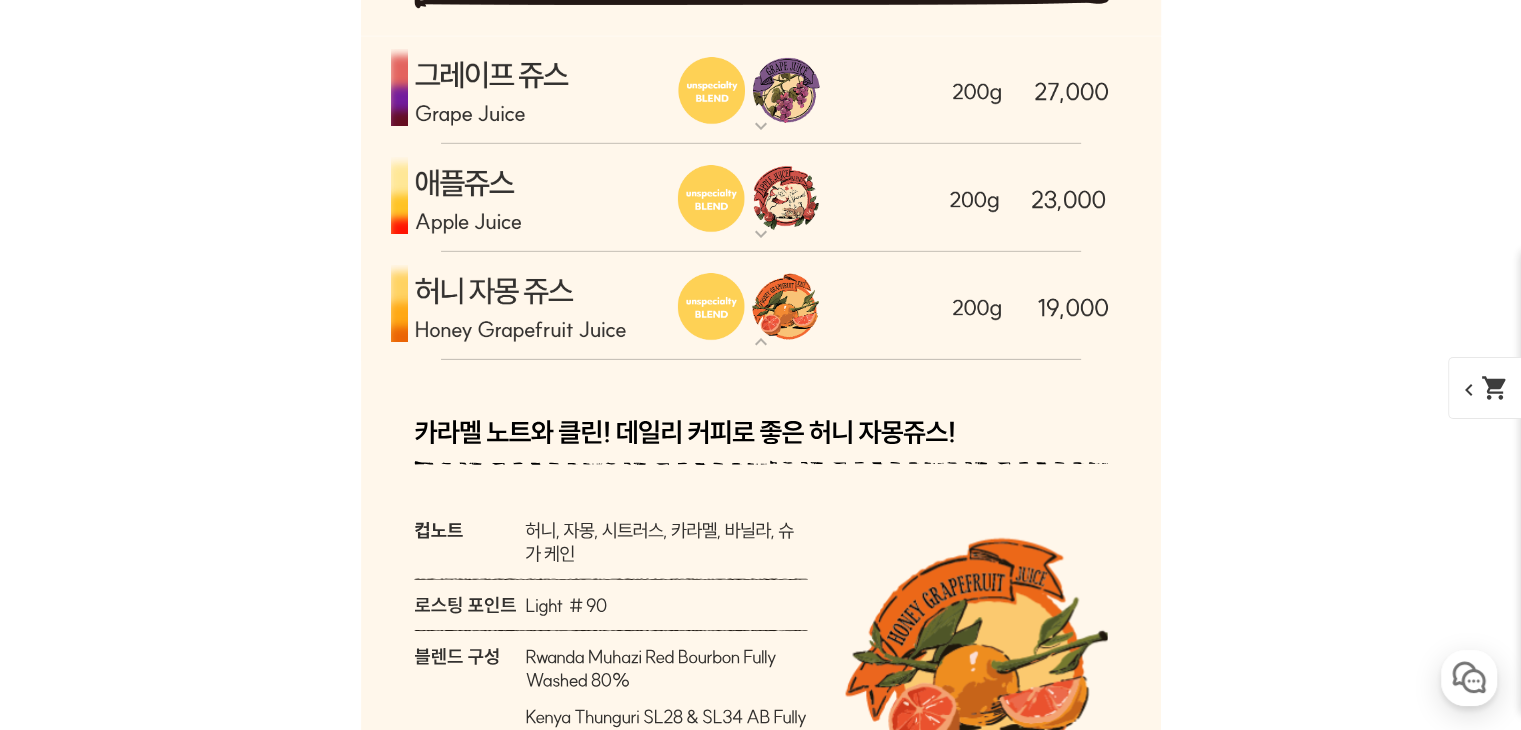 click at bounding box center [761, 306] 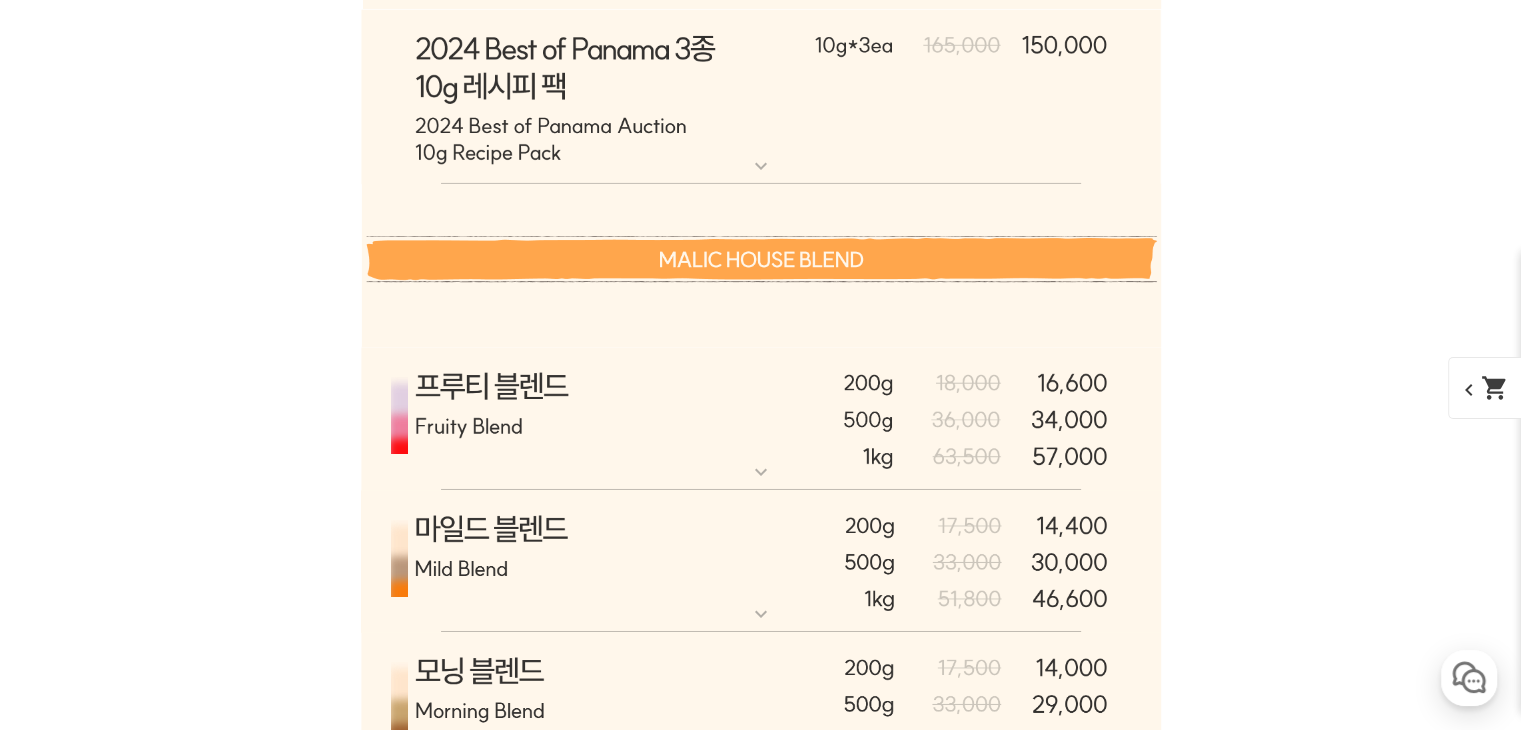scroll, scrollTop: 7020, scrollLeft: 0, axis: vertical 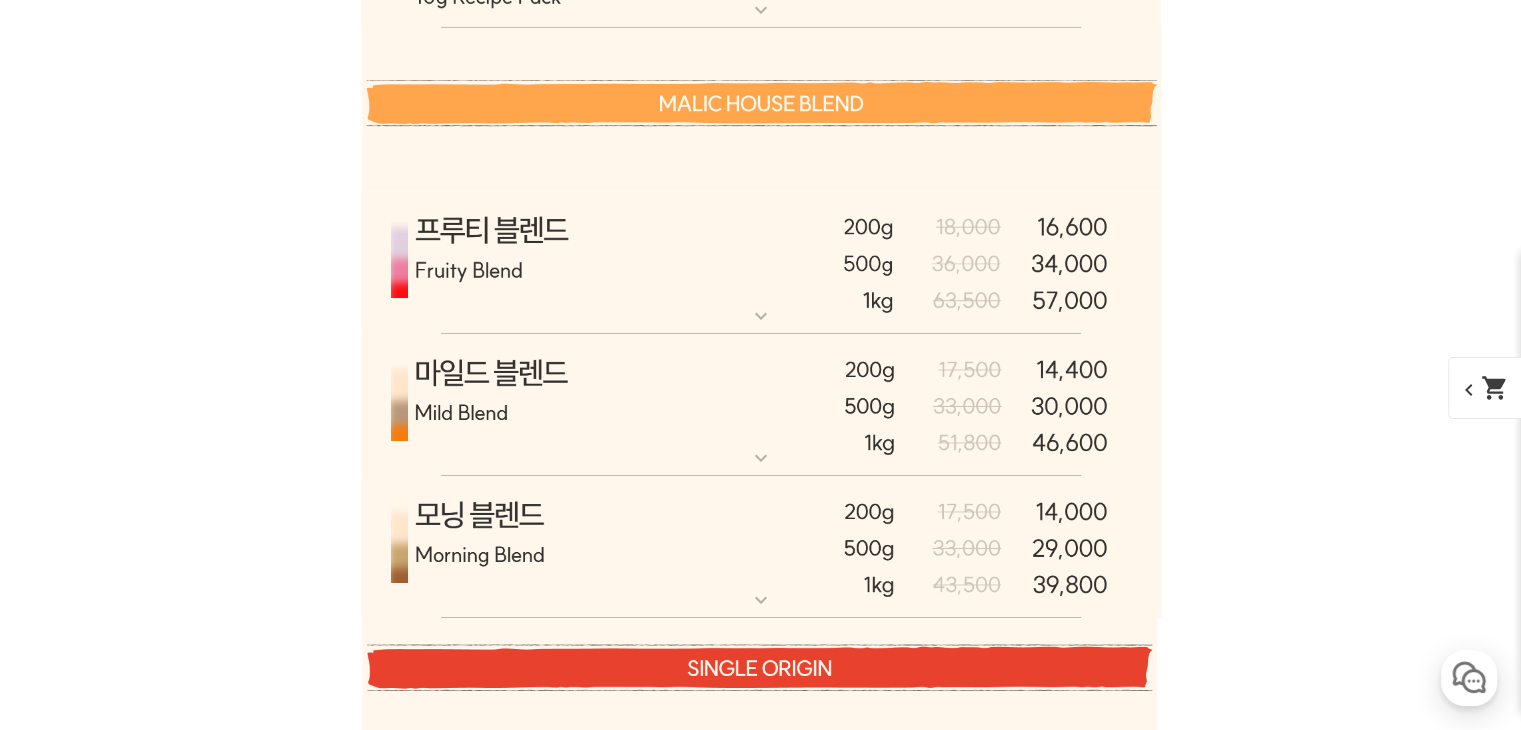 click at bounding box center (761, 263) 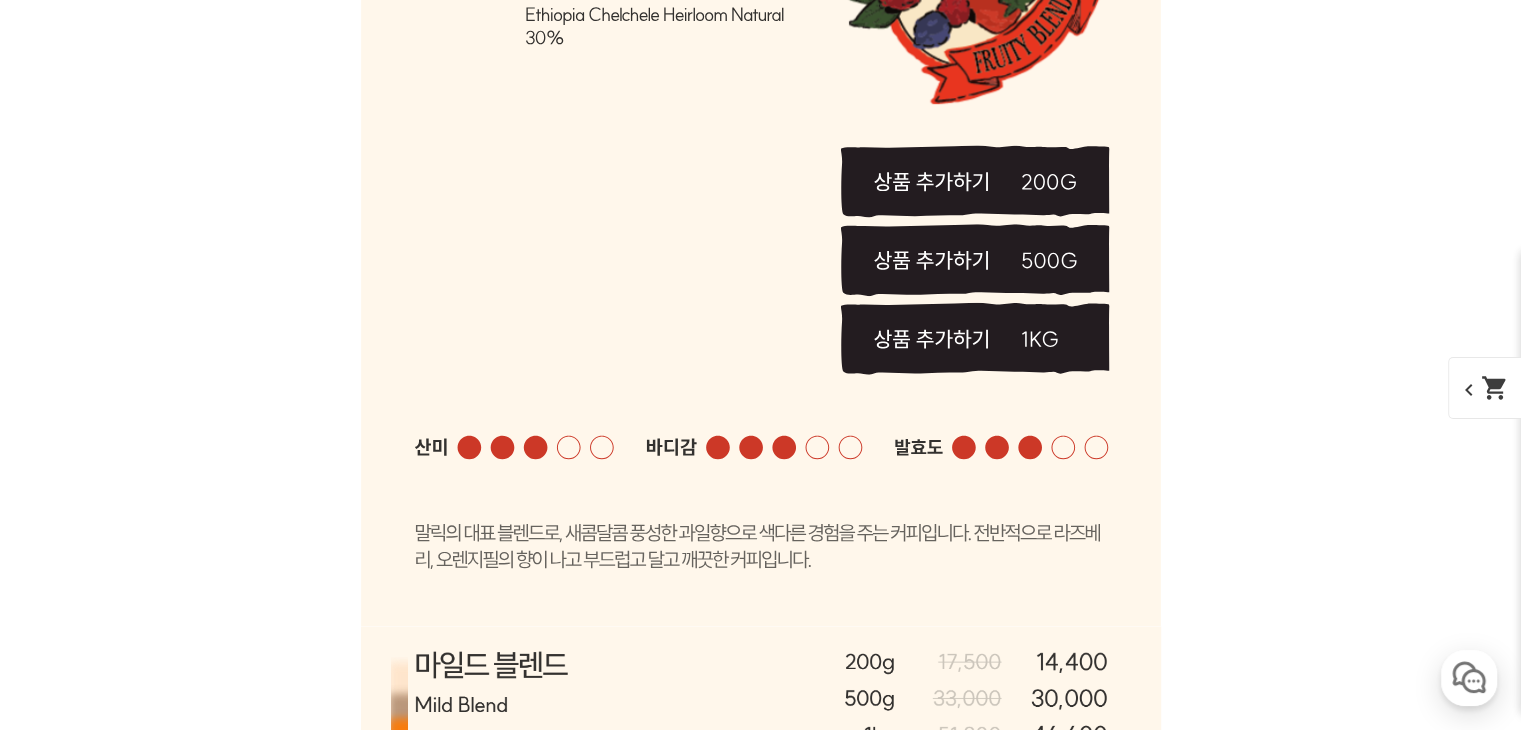 scroll, scrollTop: 7520, scrollLeft: 0, axis: vertical 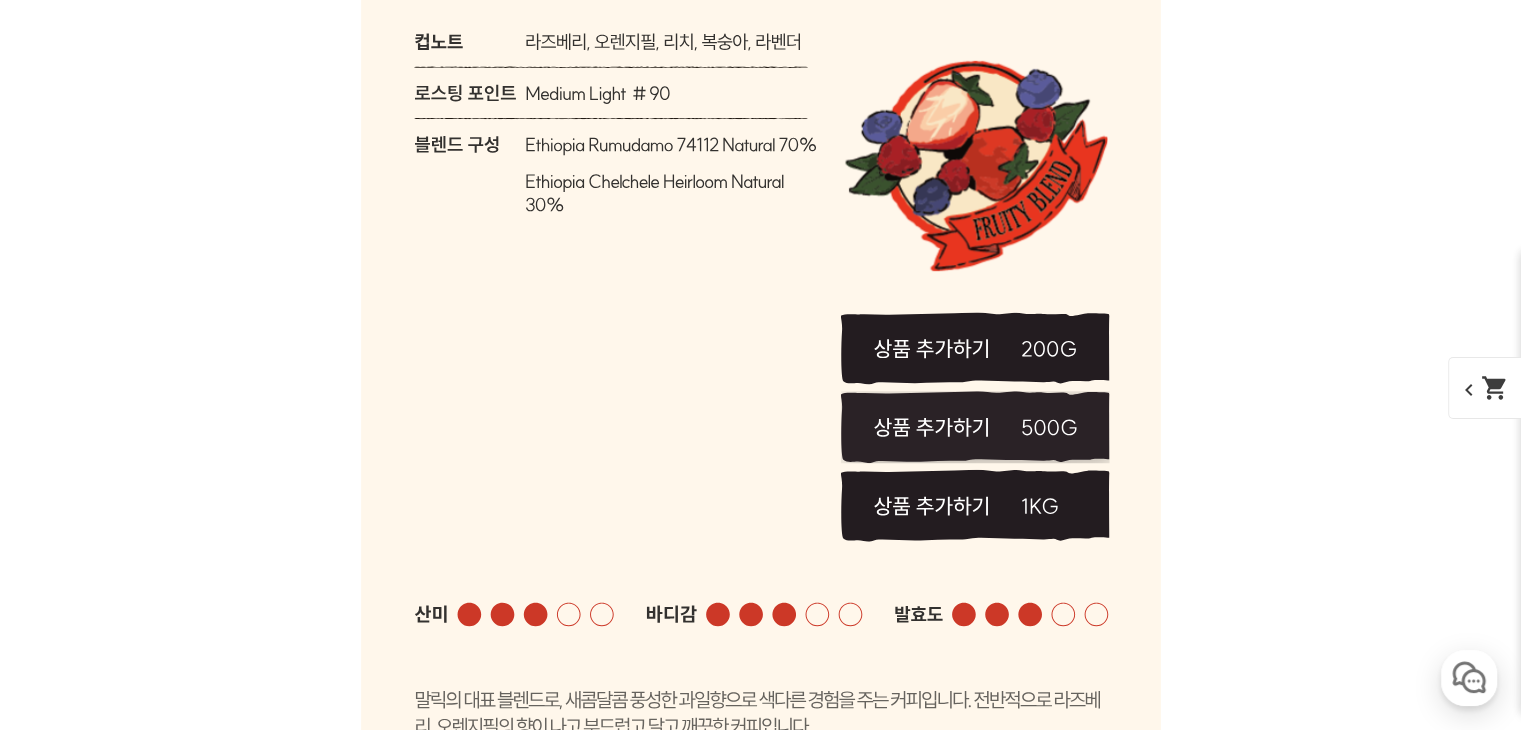 click 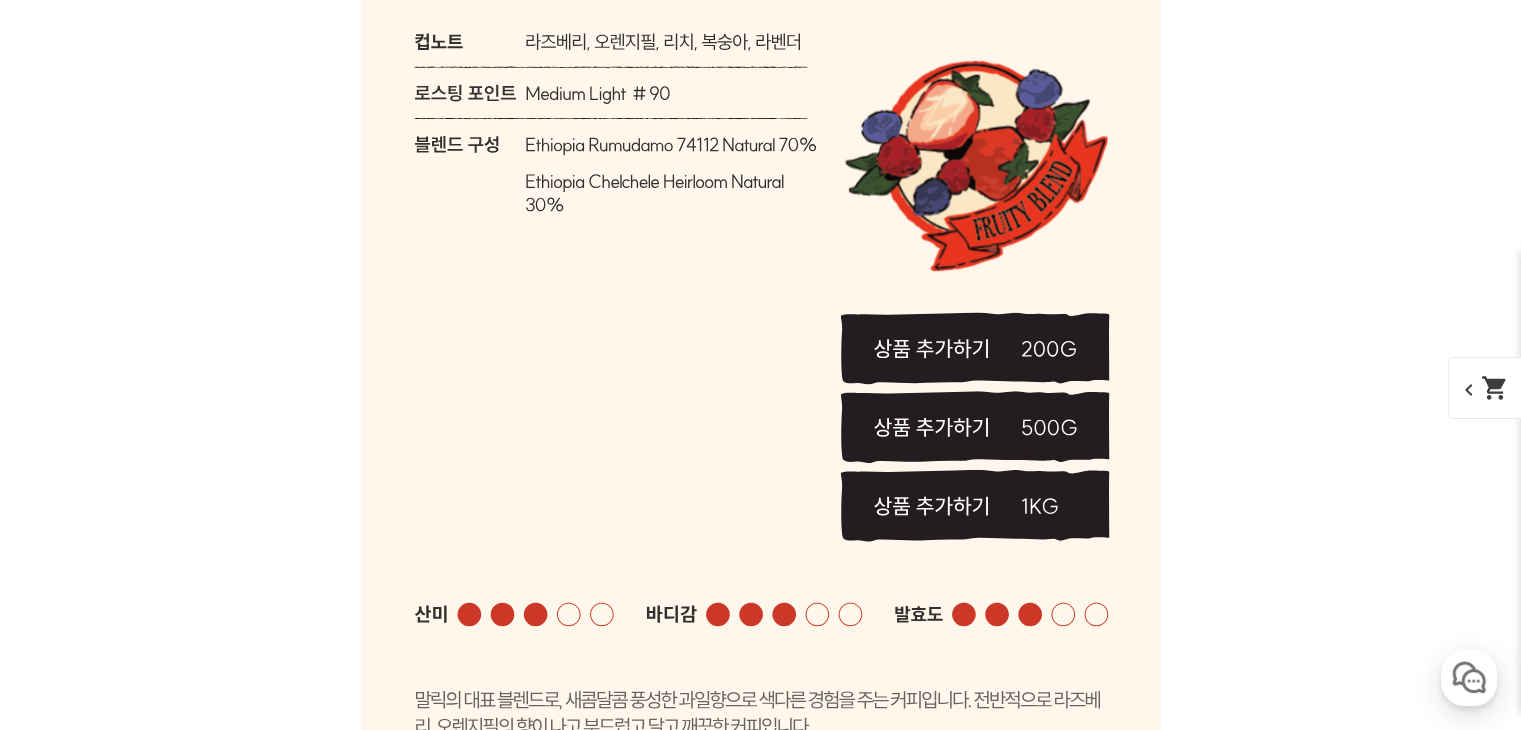 click on "chevron_left shopping_cart" at bounding box center [1499, 388] 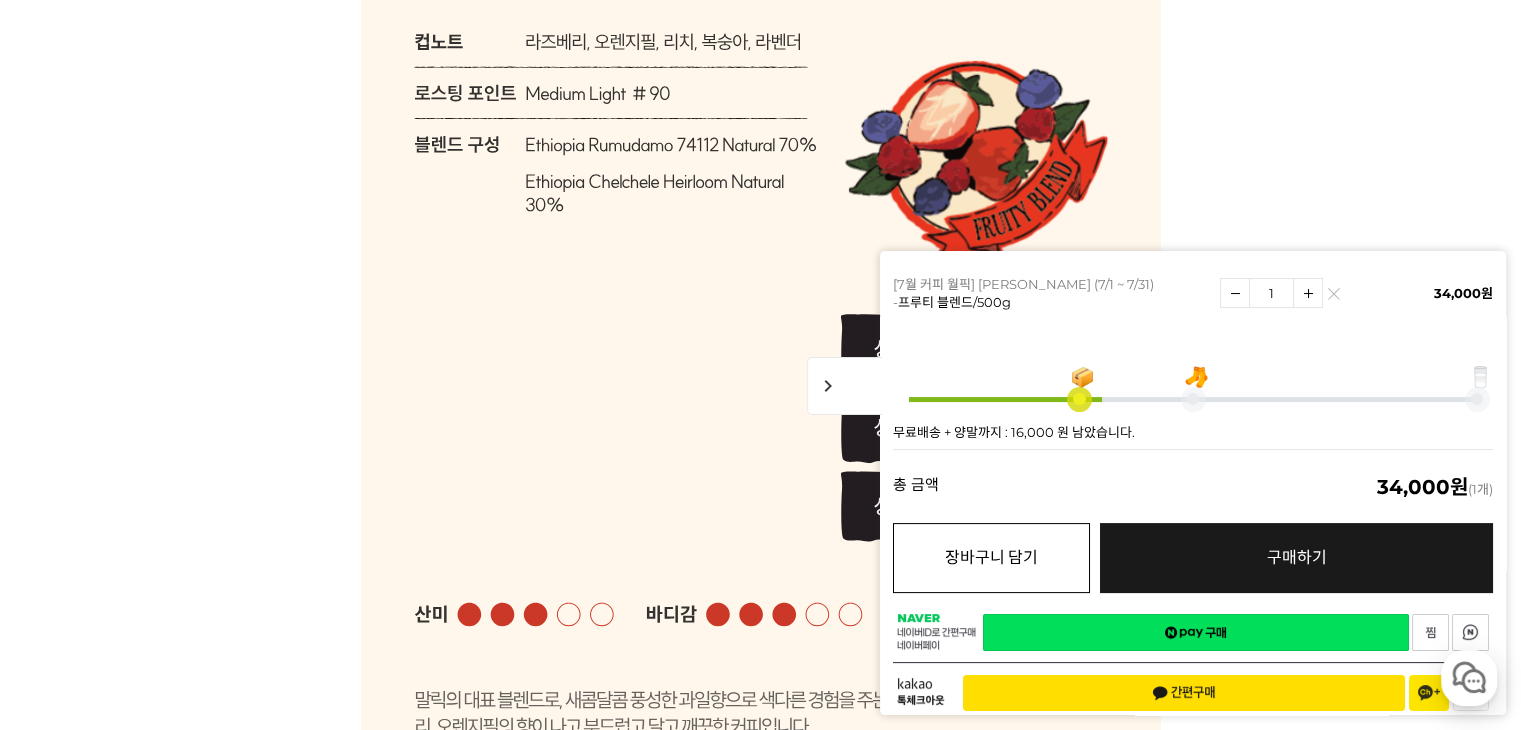 scroll, scrollTop: 444, scrollLeft: 0, axis: vertical 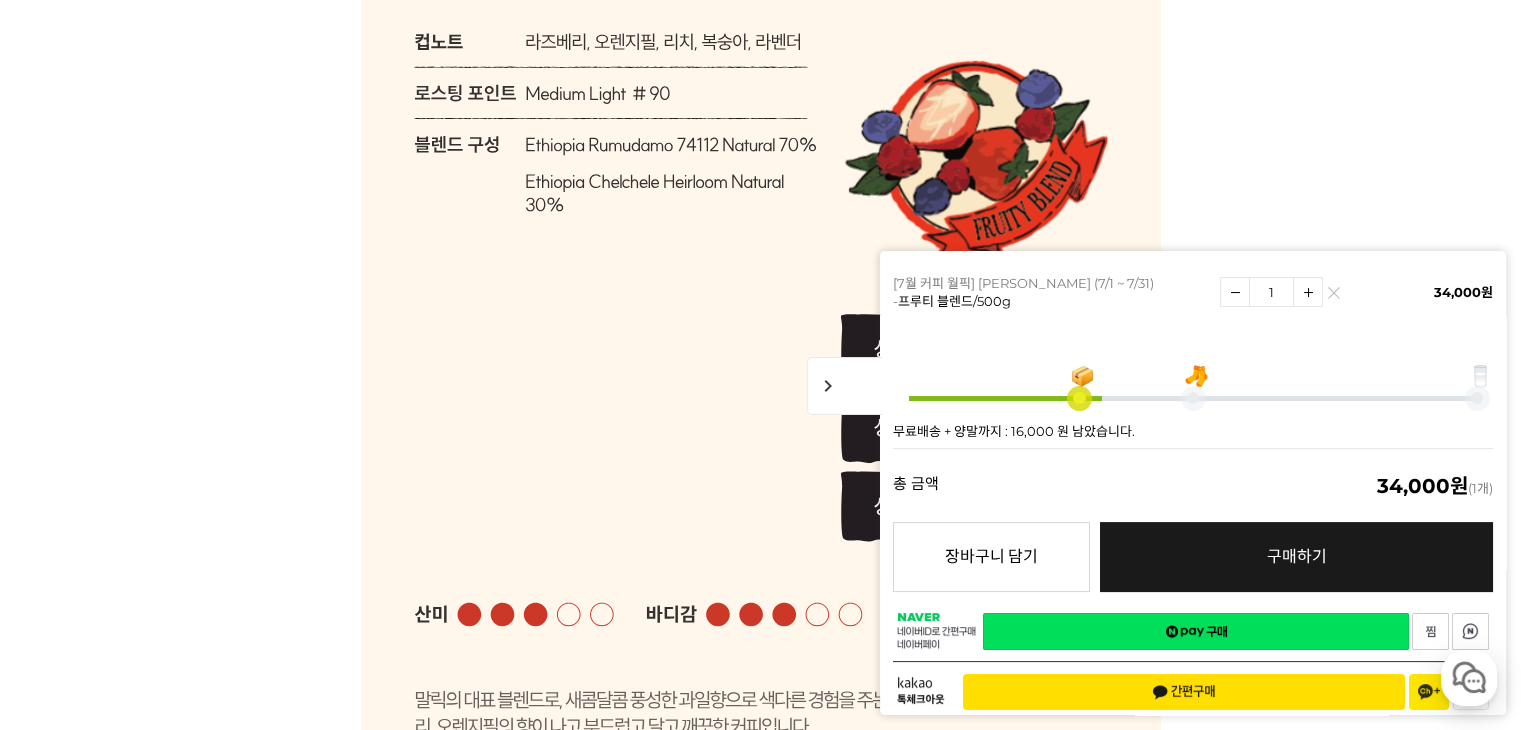 click at bounding box center [1235, 292] 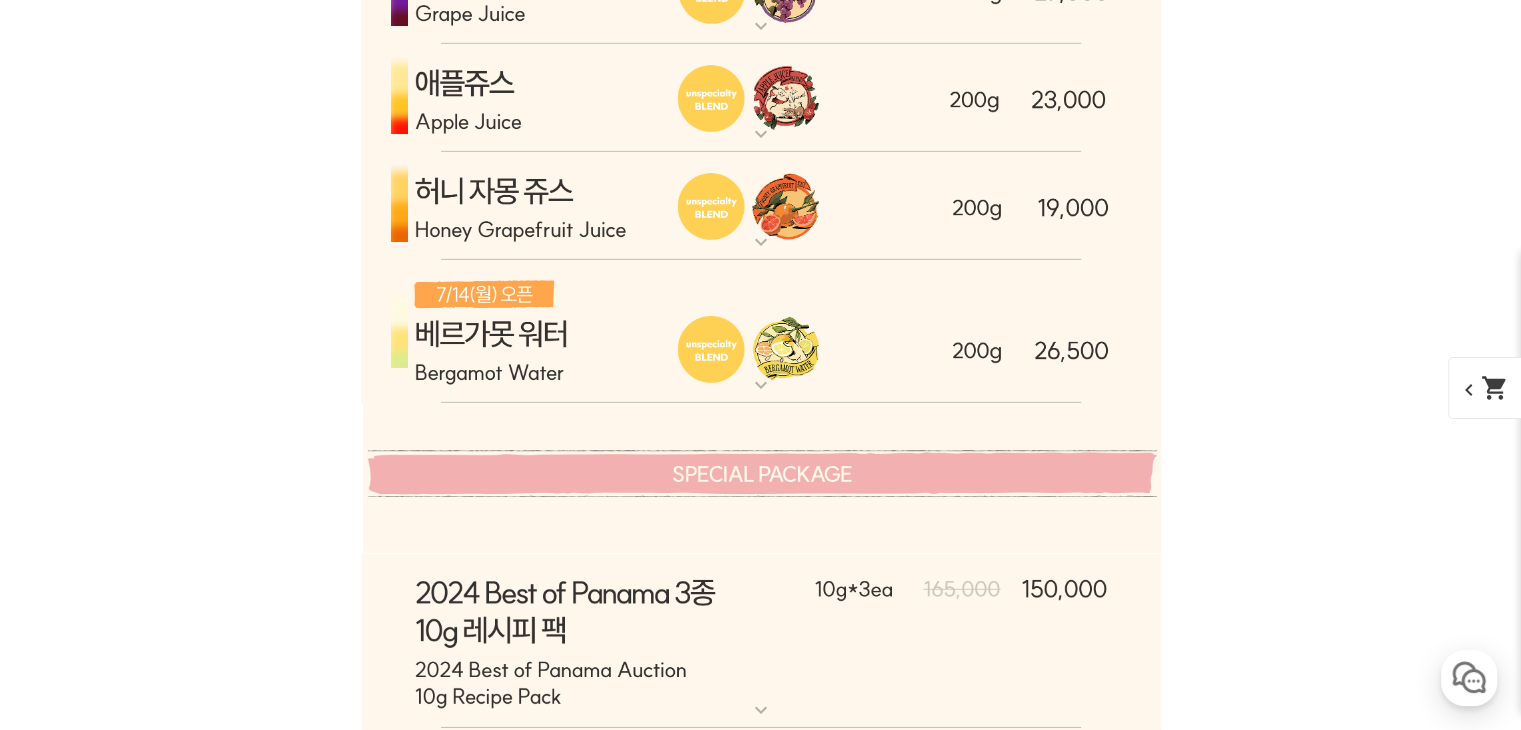 scroll, scrollTop: 6020, scrollLeft: 0, axis: vertical 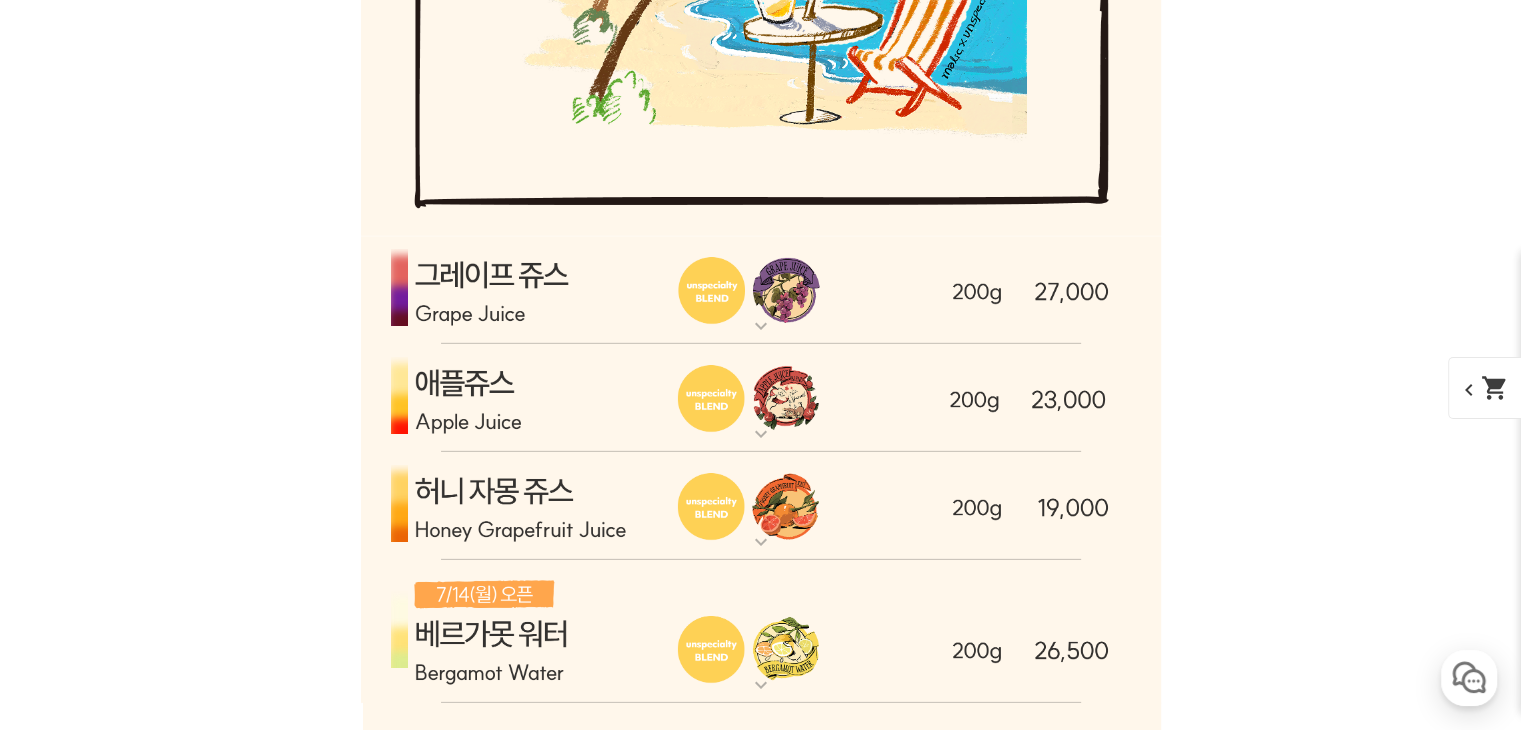 click at bounding box center (761, 290) 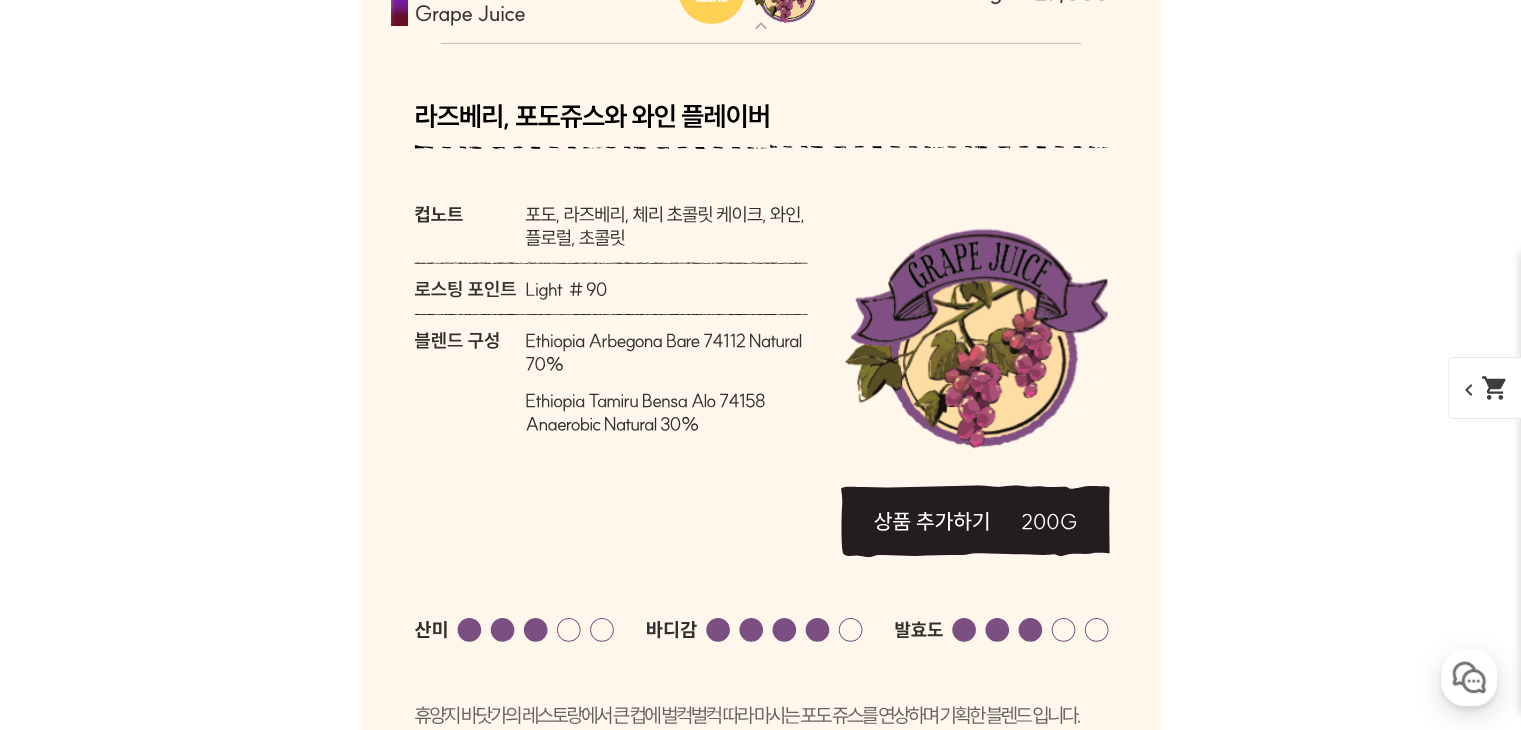 scroll, scrollTop: 6020, scrollLeft: 0, axis: vertical 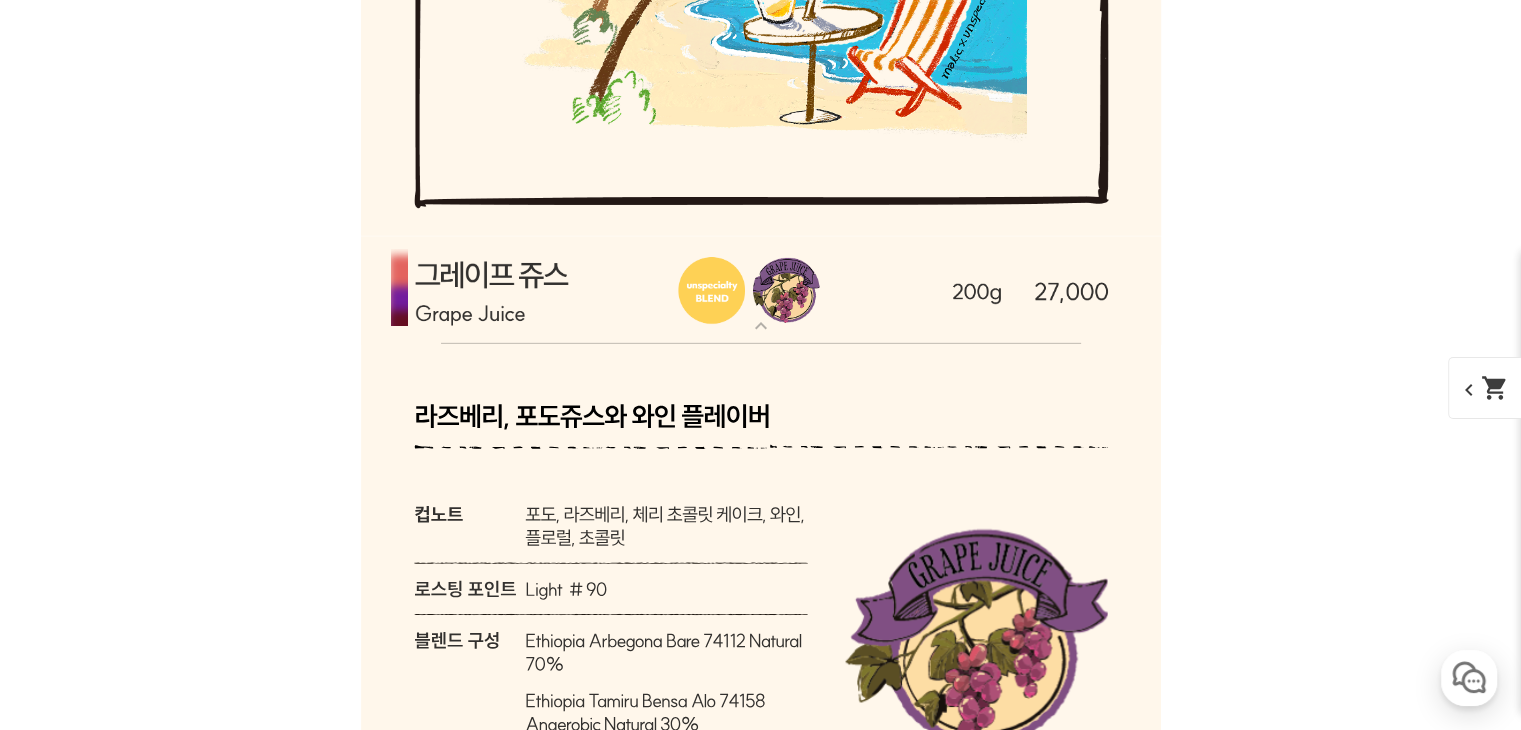 click at bounding box center [761, 290] 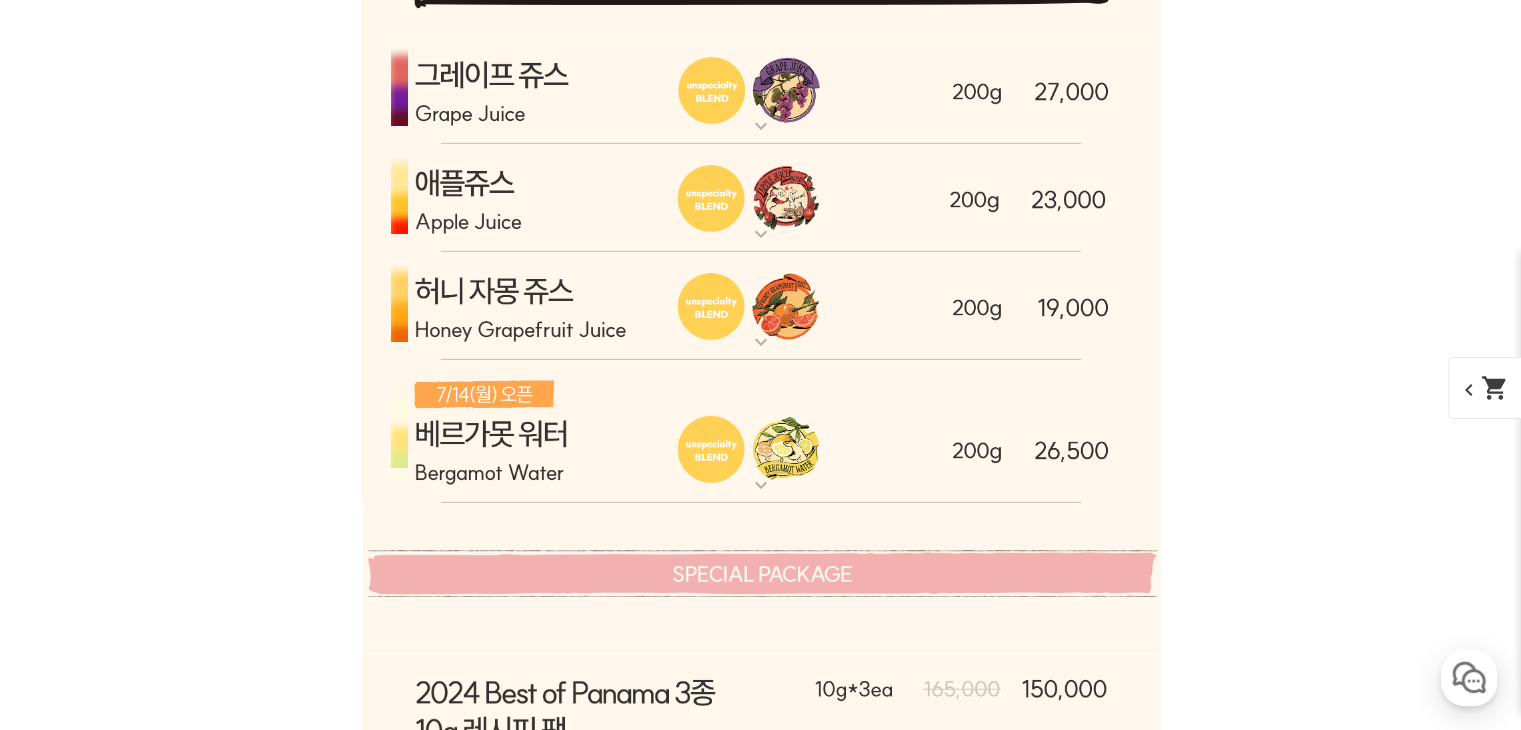 scroll, scrollTop: 5920, scrollLeft: 0, axis: vertical 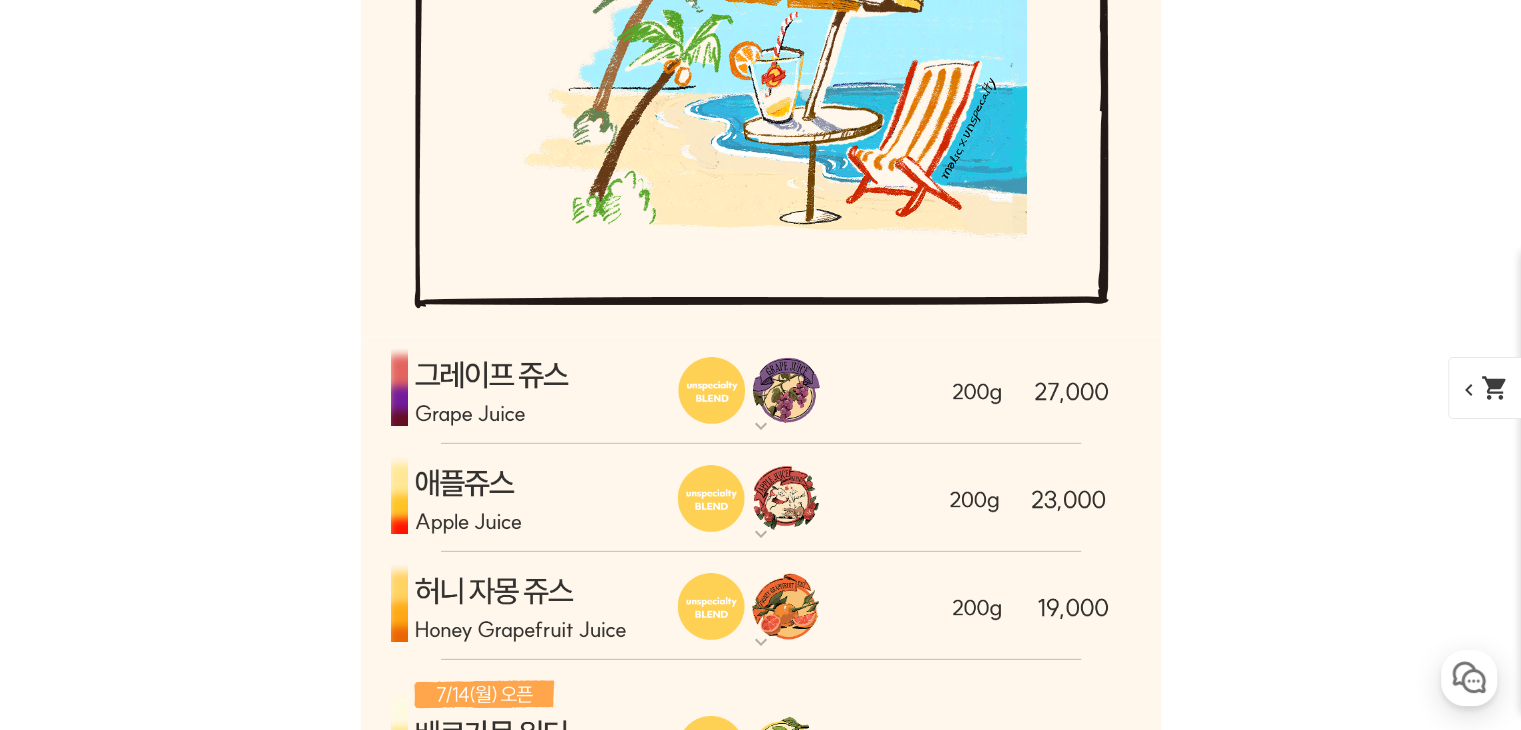 click at bounding box center (761, 390) 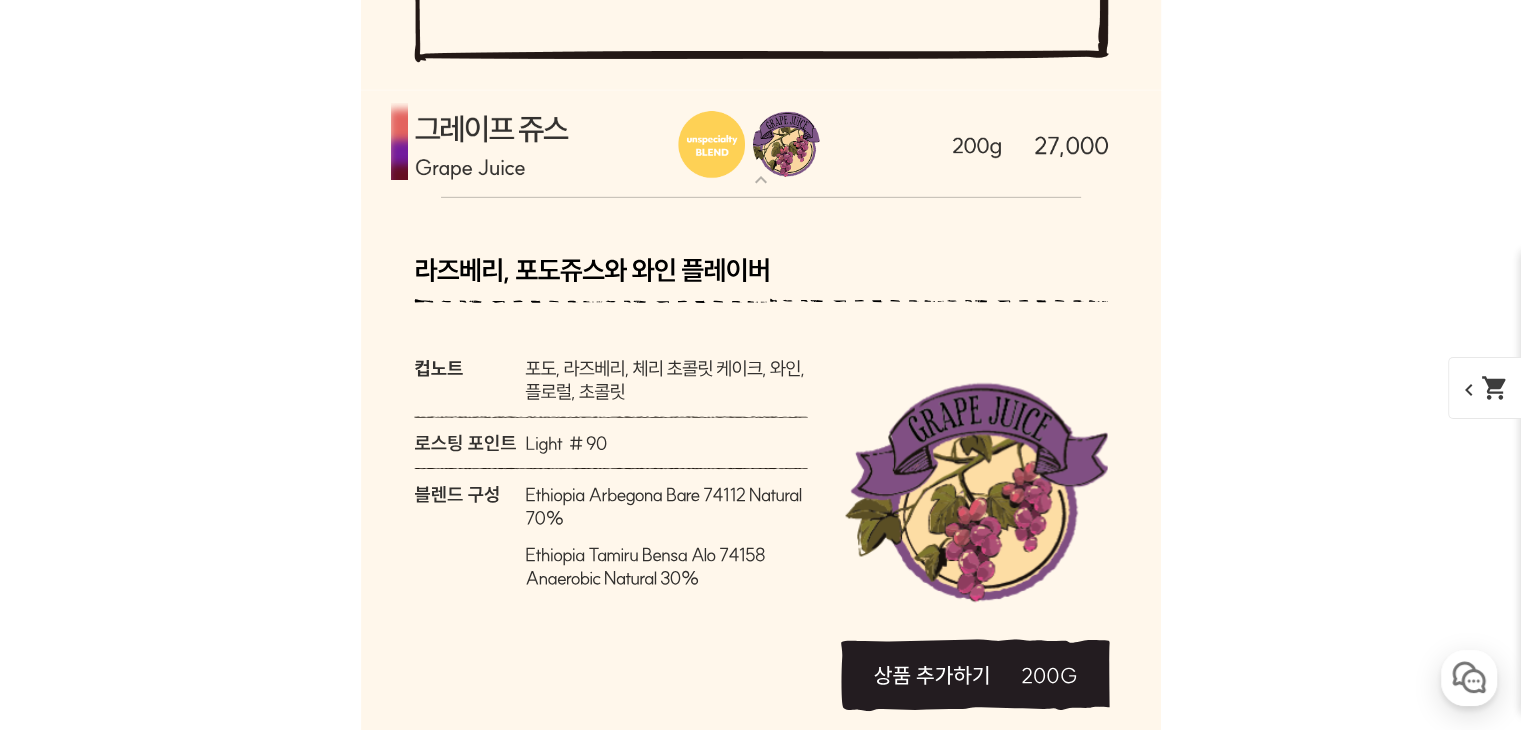 scroll, scrollTop: 6120, scrollLeft: 0, axis: vertical 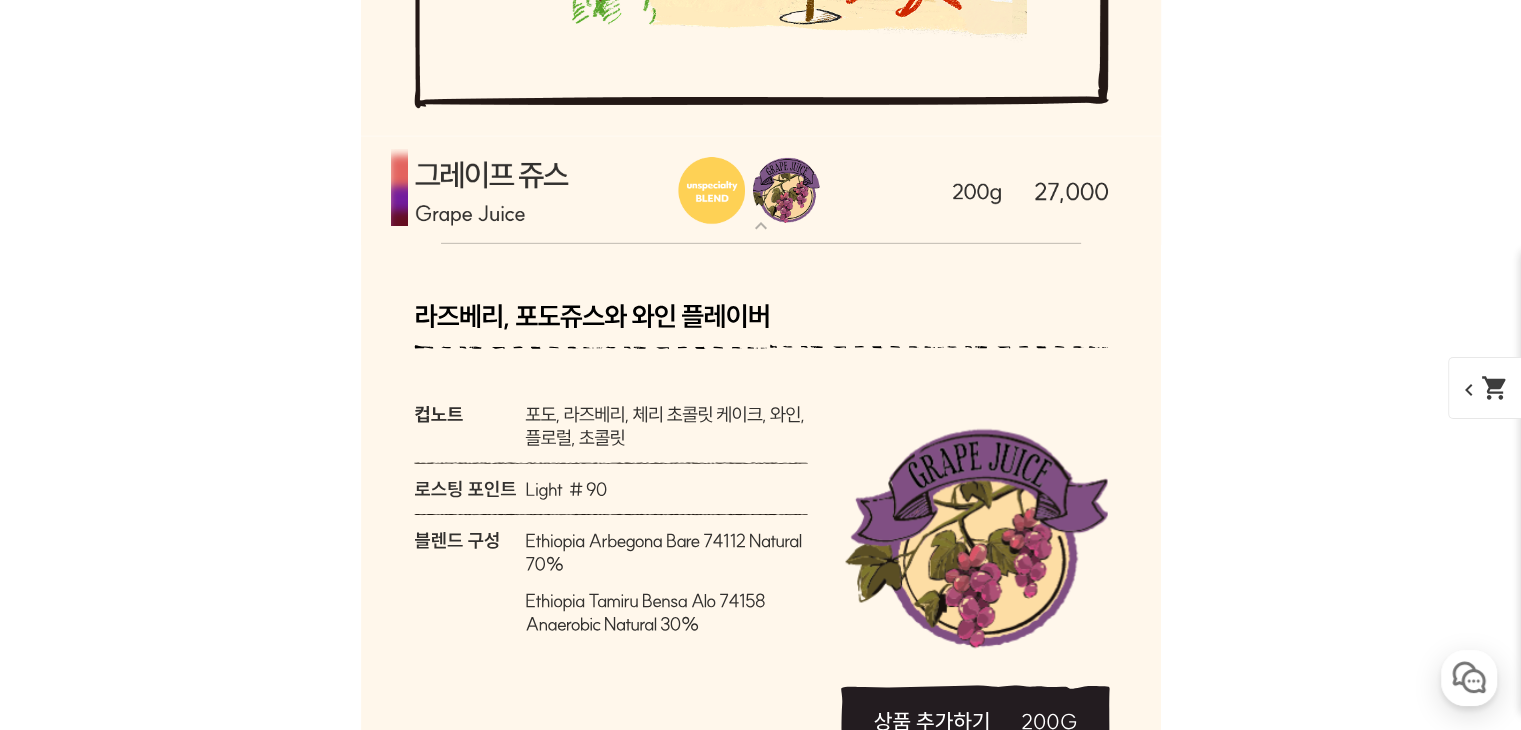 click at bounding box center (761, 190) 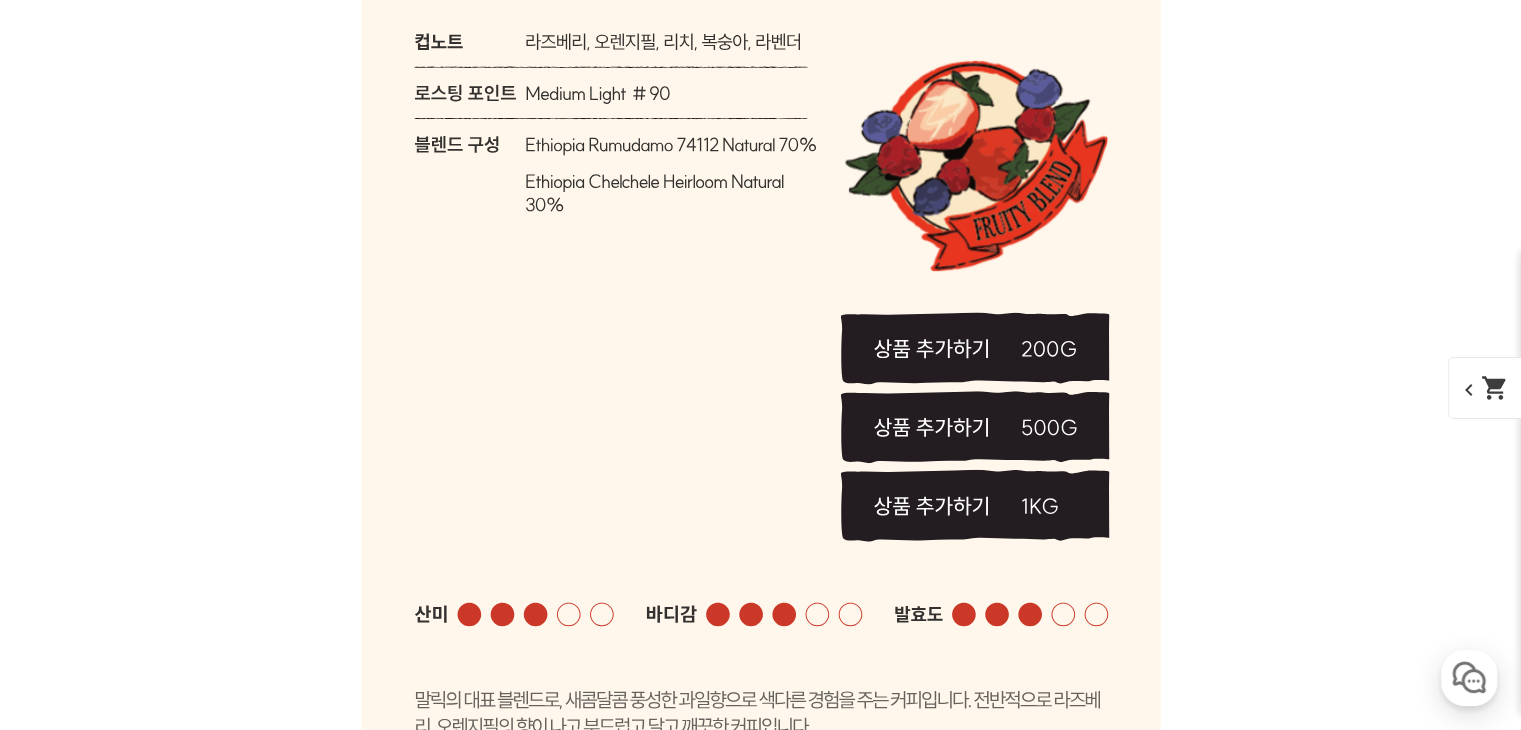 scroll, scrollTop: 7120, scrollLeft: 0, axis: vertical 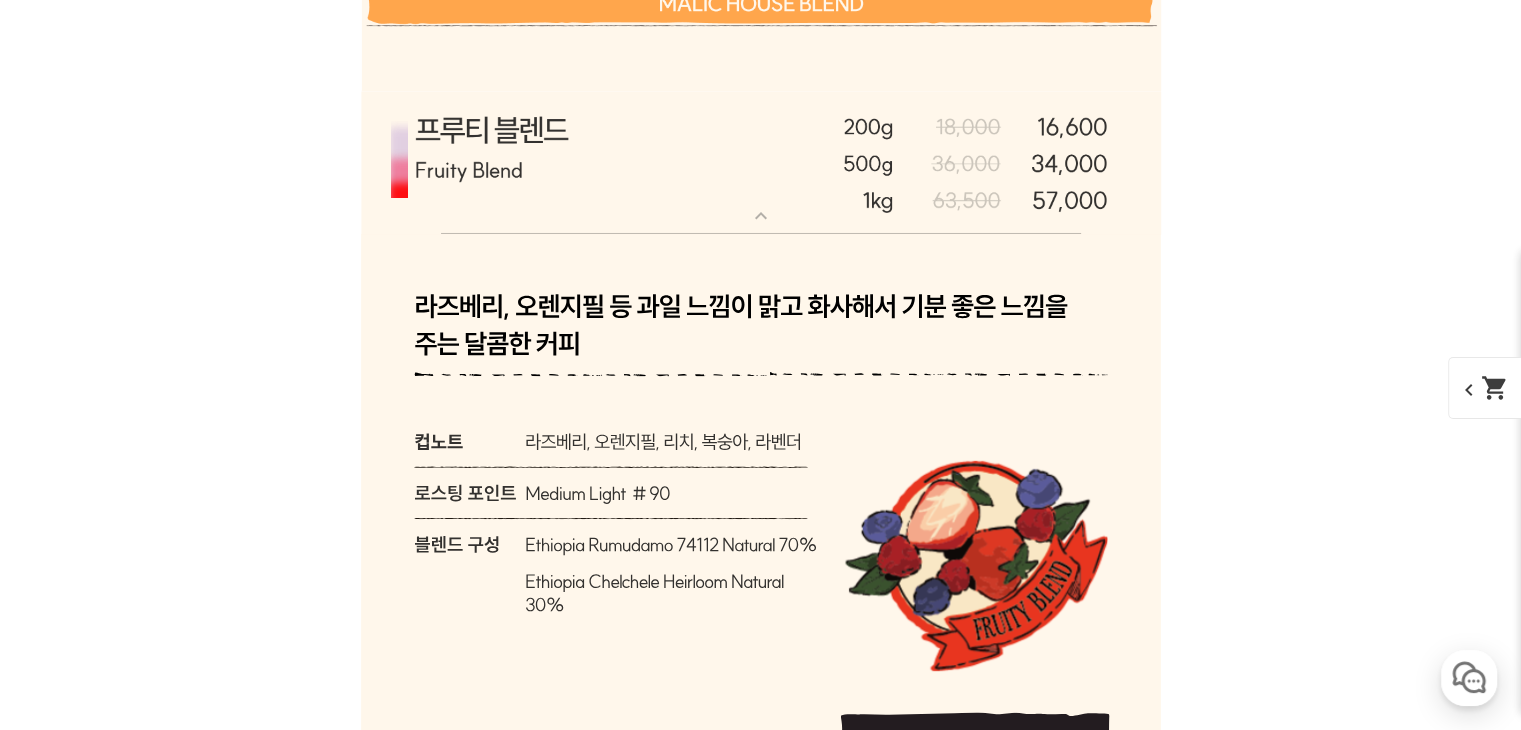 click at bounding box center [761, 163] 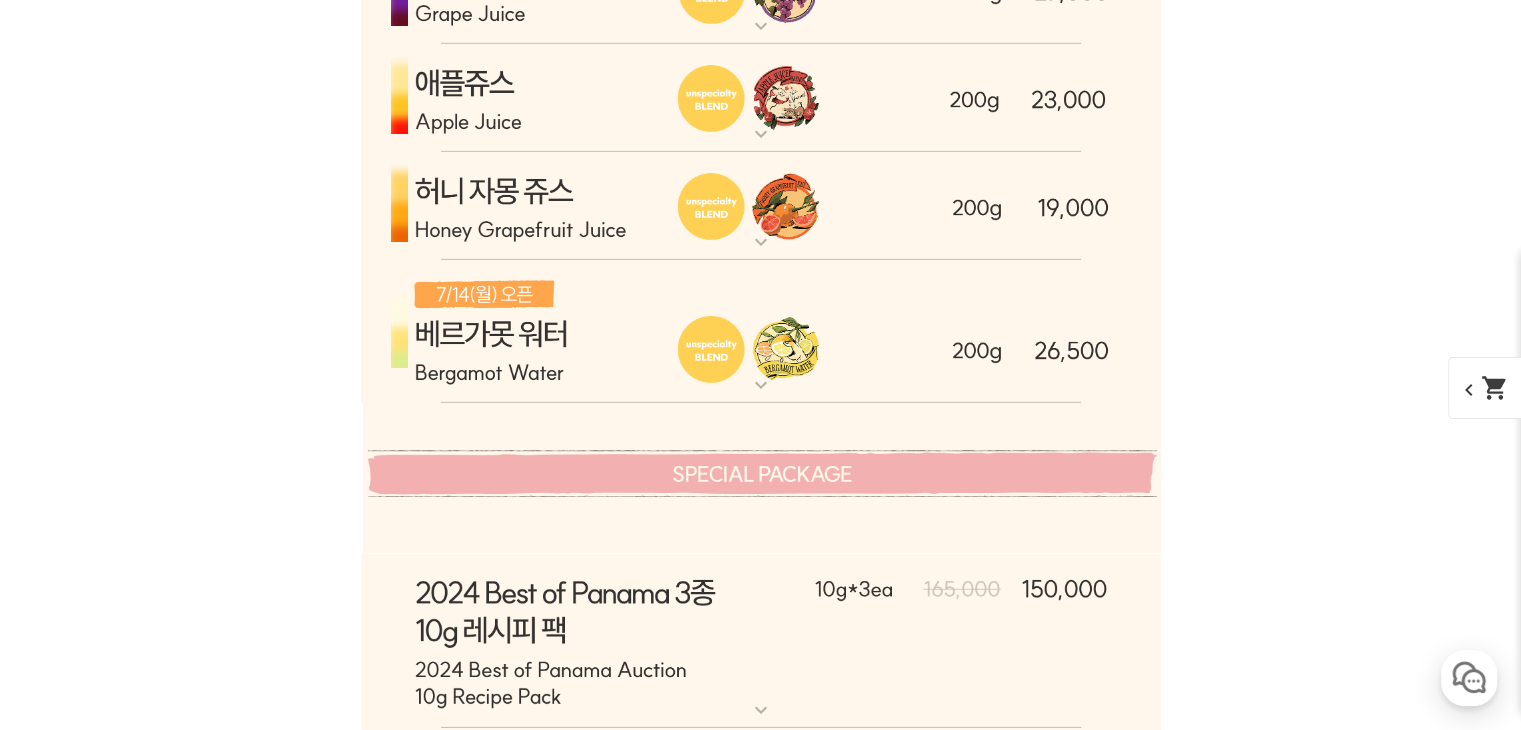 scroll, scrollTop: 5920, scrollLeft: 0, axis: vertical 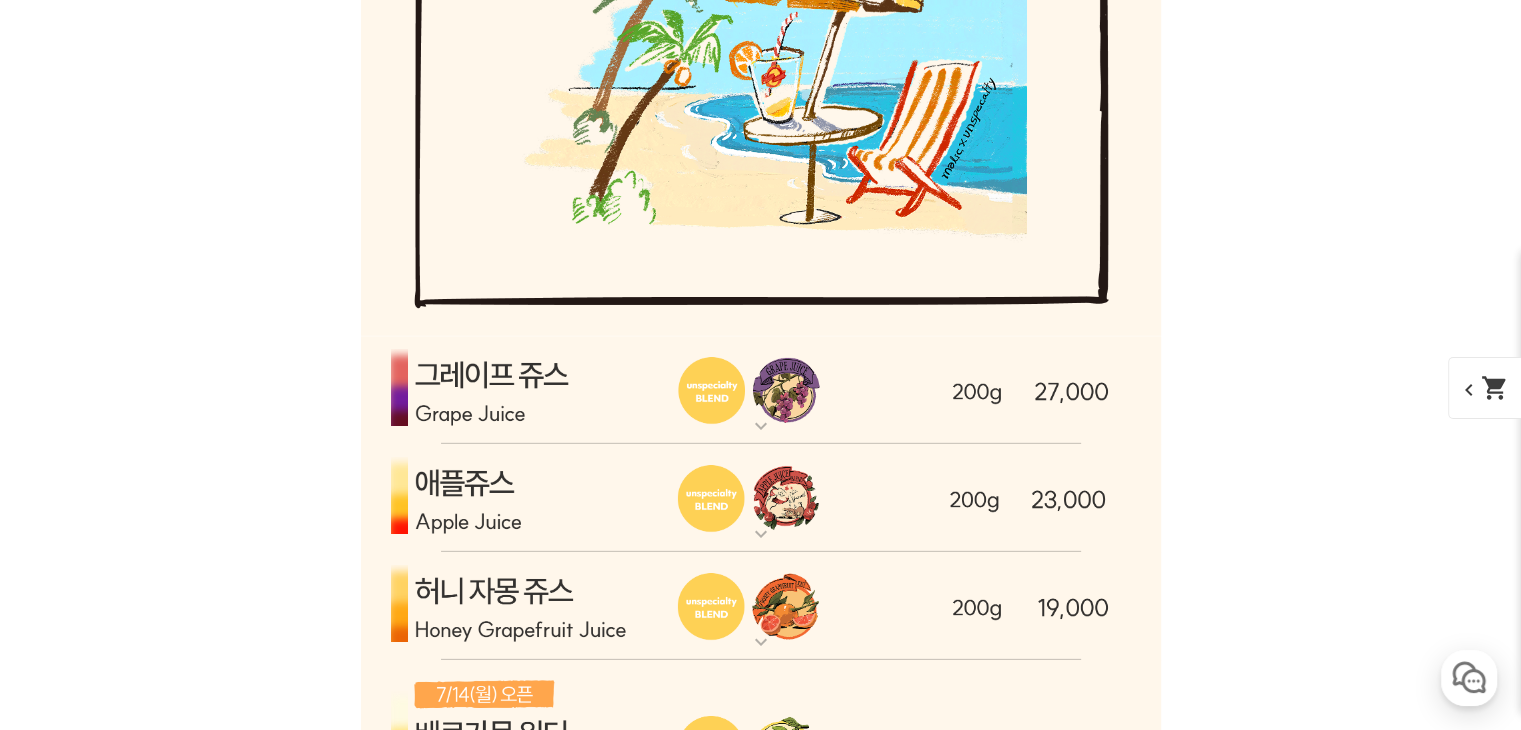 click at bounding box center [761, 390] 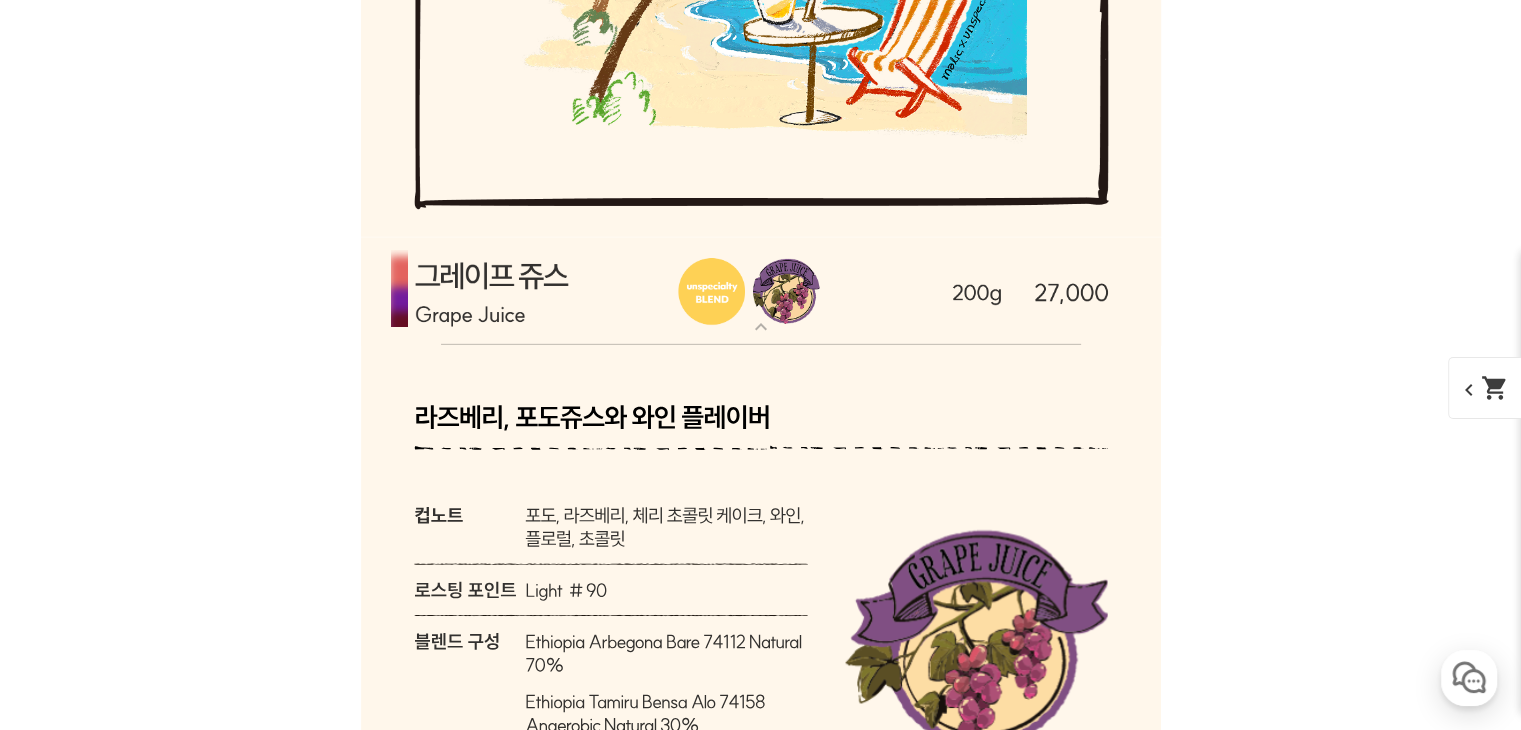 scroll, scrollTop: 6120, scrollLeft: 0, axis: vertical 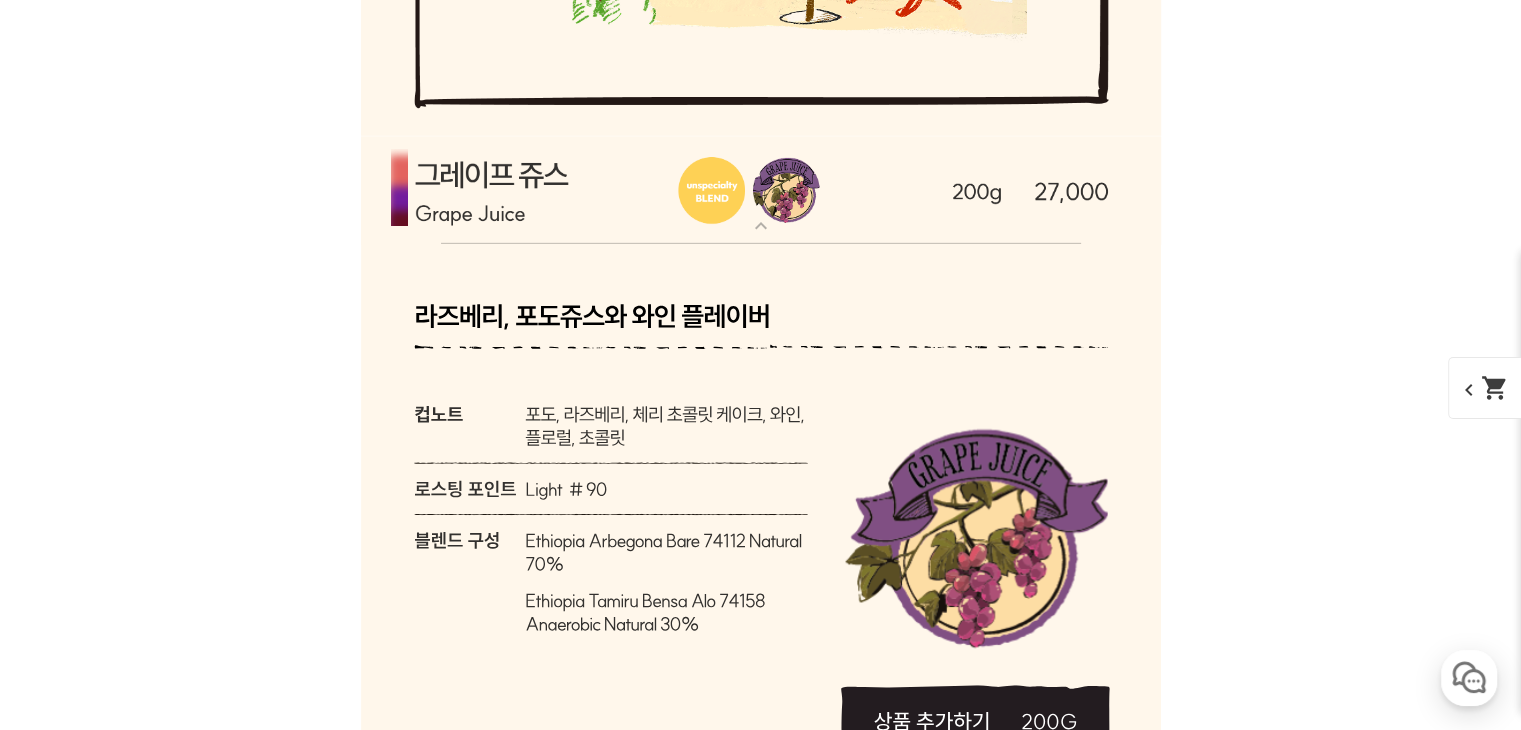 click at bounding box center [761, 190] 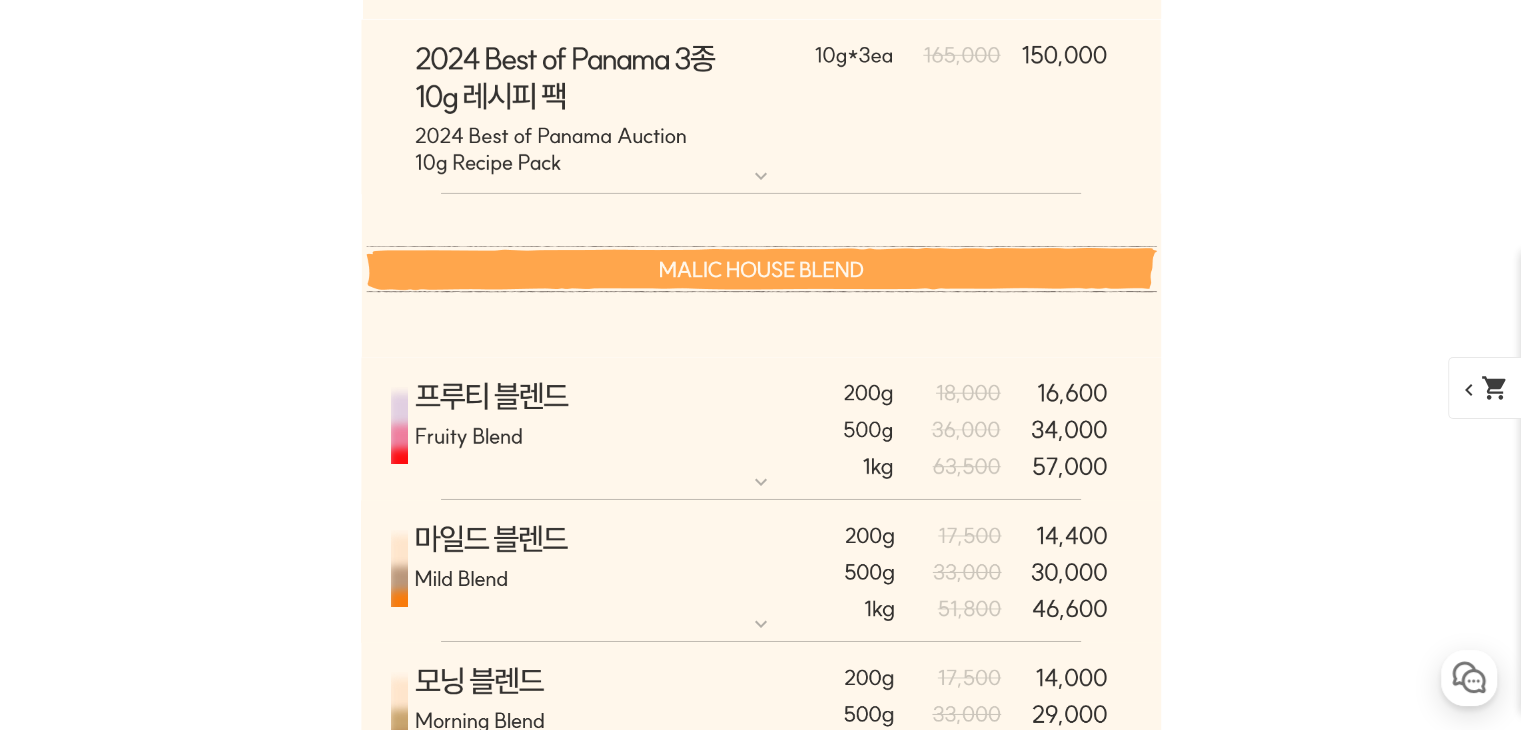 scroll, scrollTop: 6920, scrollLeft: 0, axis: vertical 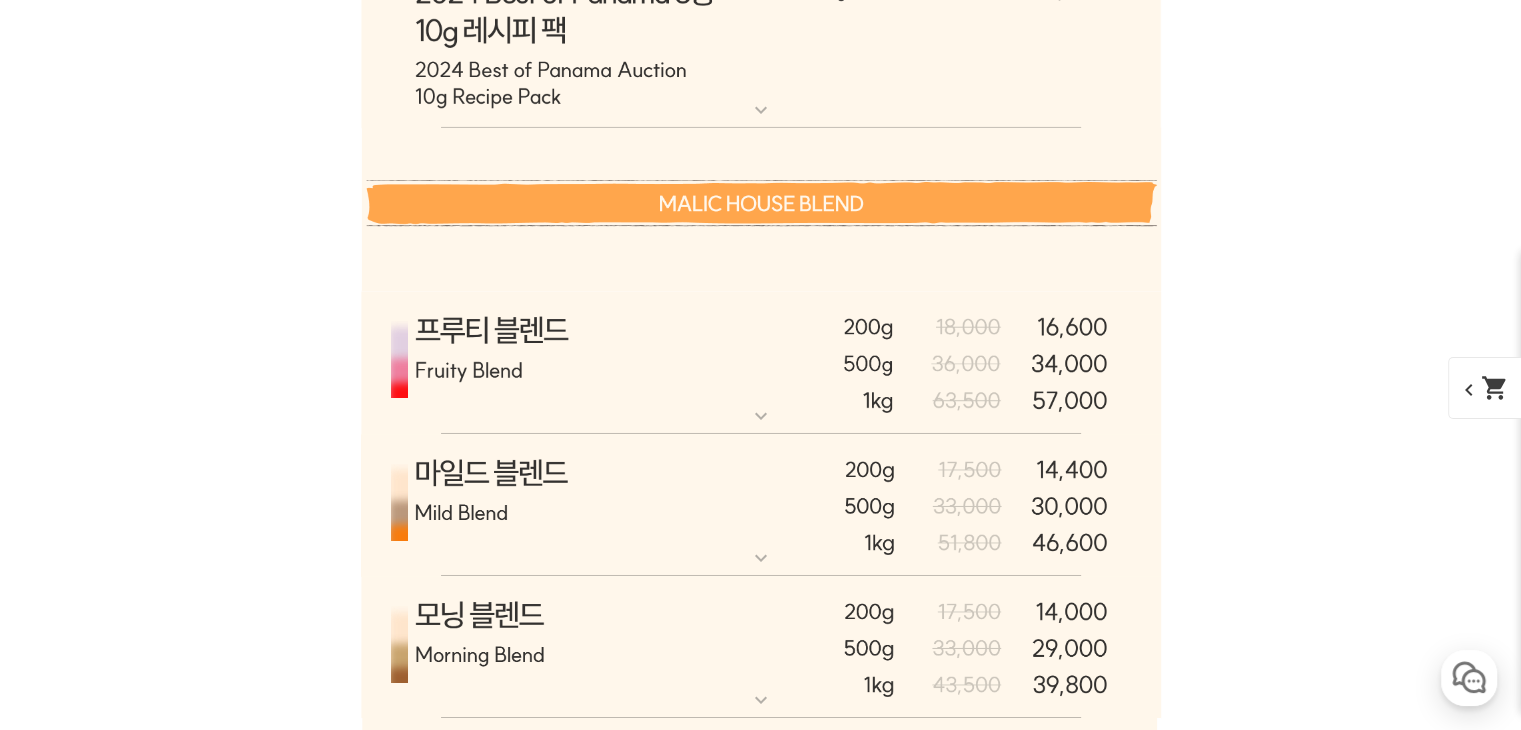 click at bounding box center (761, 363) 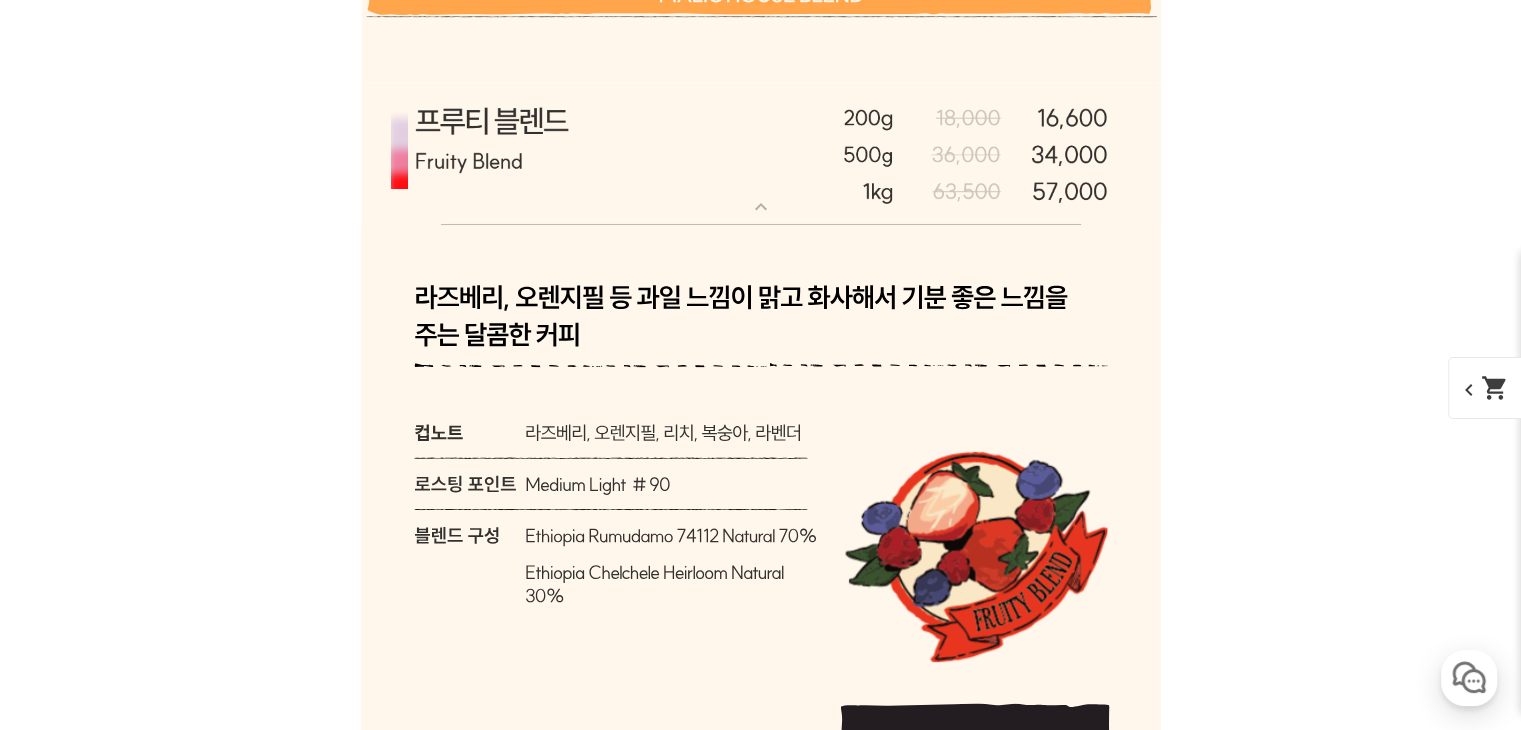 scroll, scrollTop: 7320, scrollLeft: 0, axis: vertical 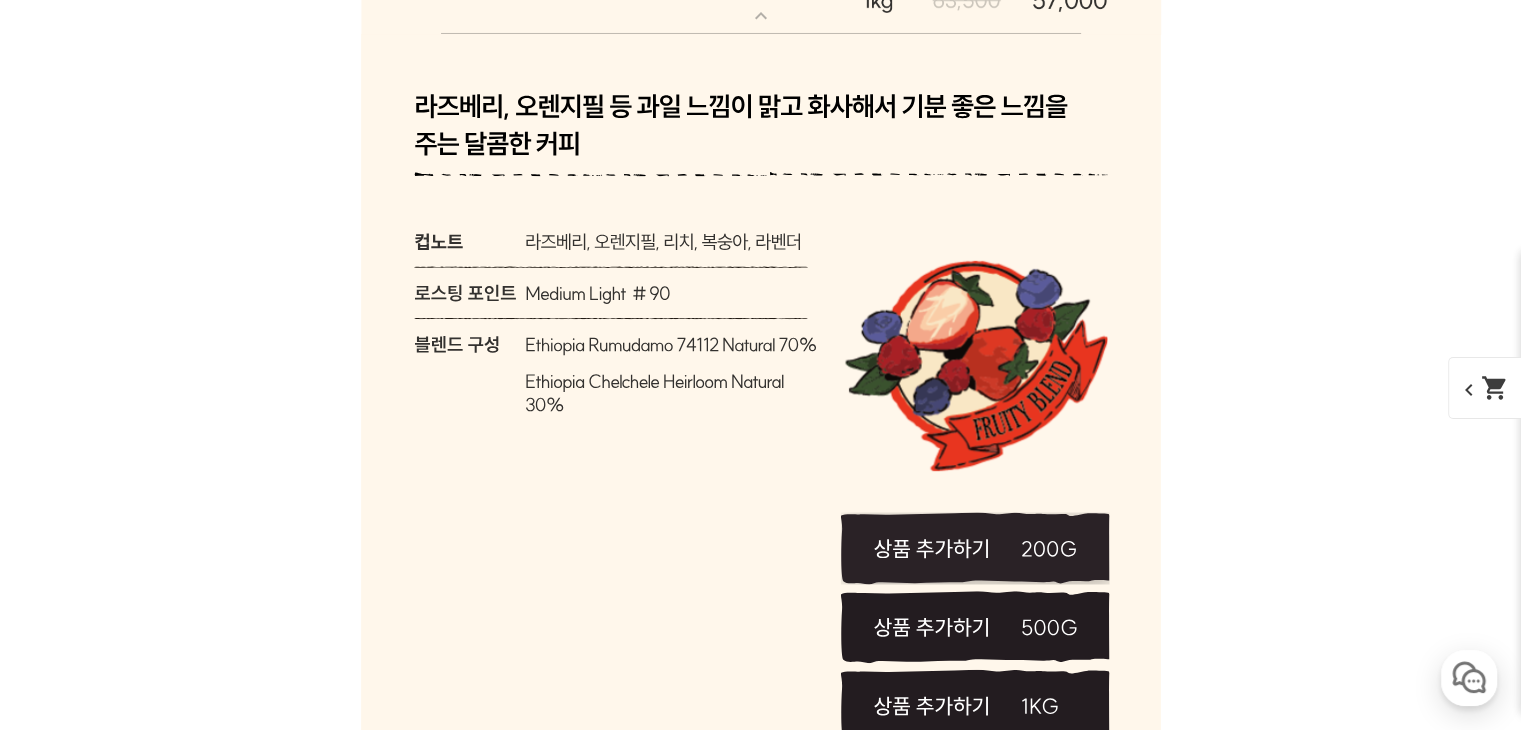 click 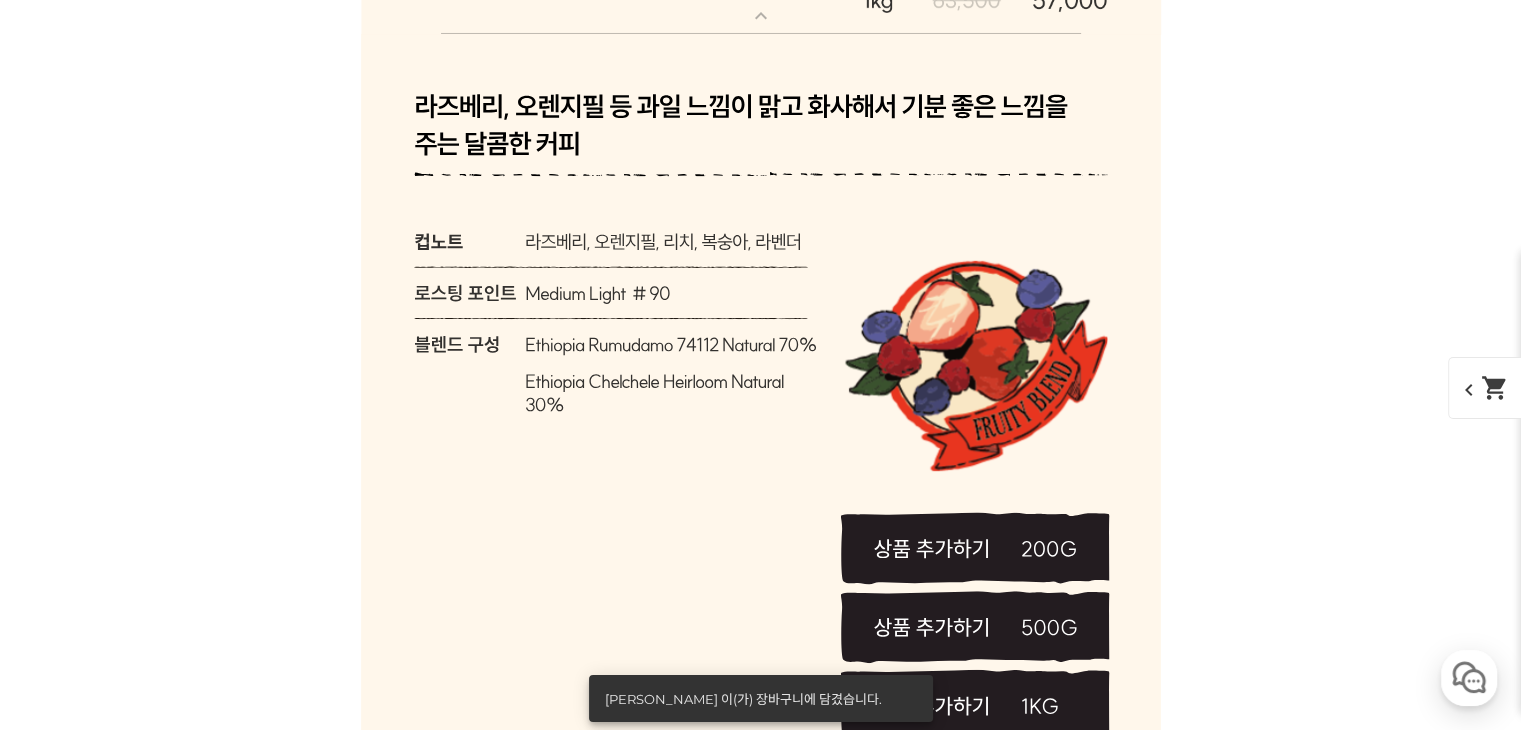 click on "프루티 블렌드 이(가) 장바구니에 담겼습니다." at bounding box center (757, 698) 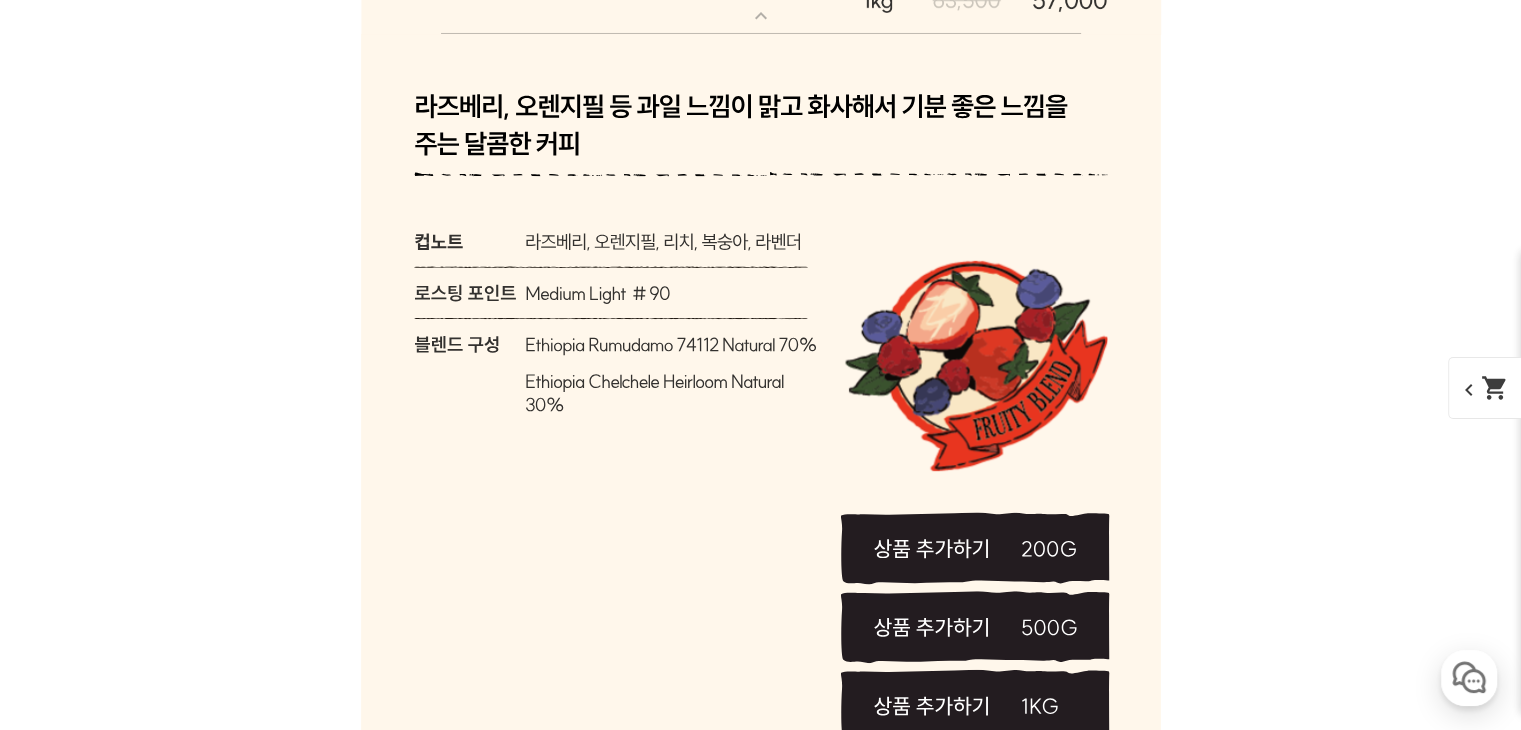 click on "chevron_left shopping_cart" at bounding box center [1499, 388] 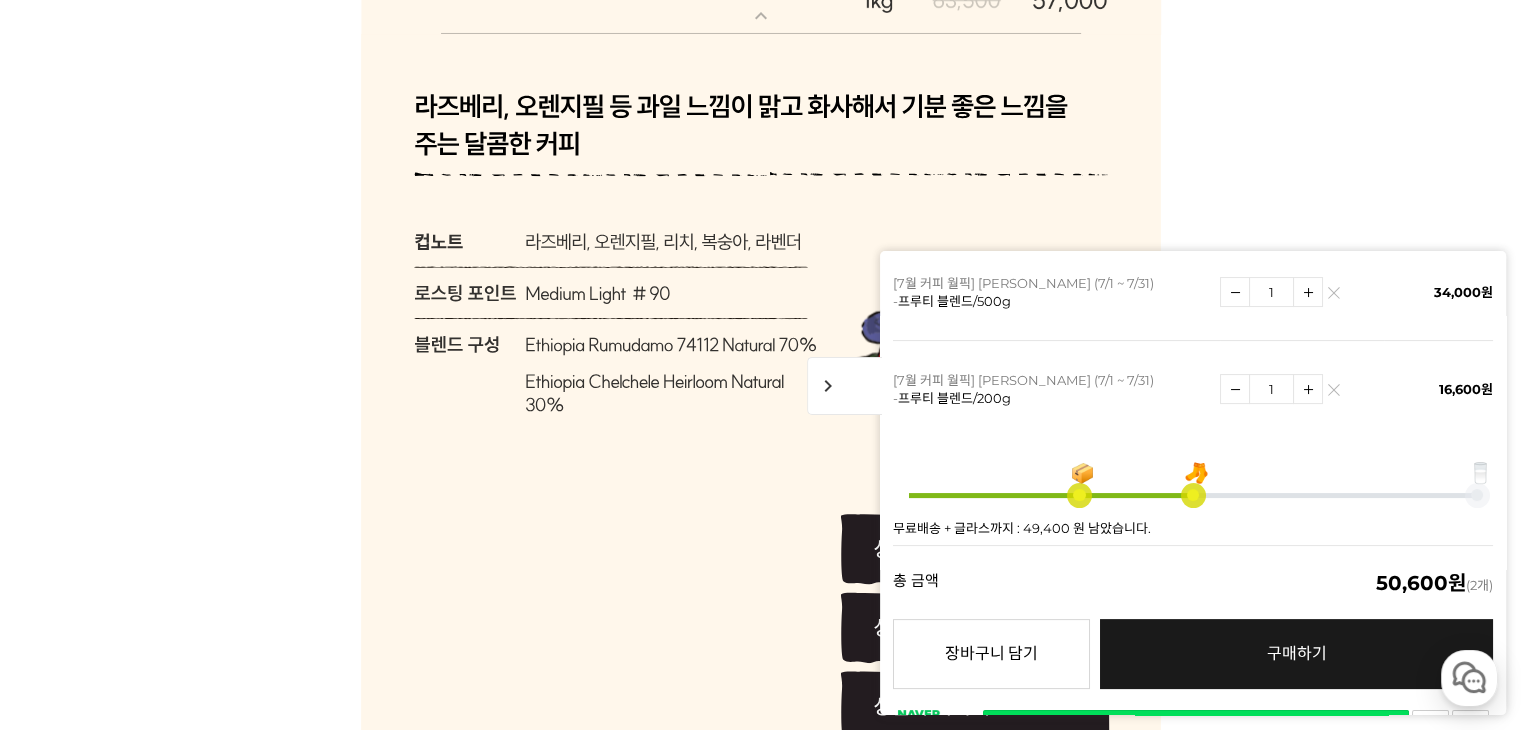 click at bounding box center (1334, 293) 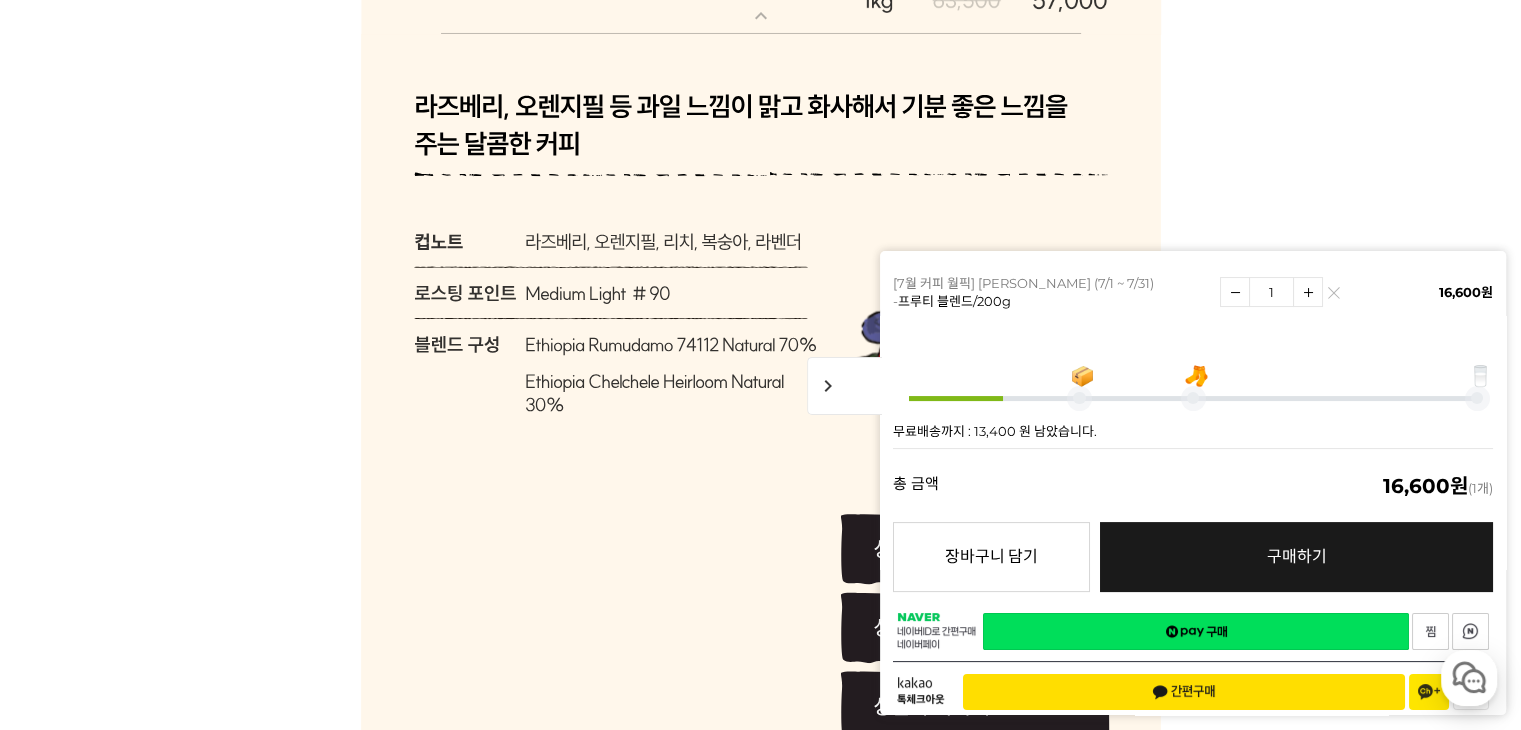 click at bounding box center [1334, 293] 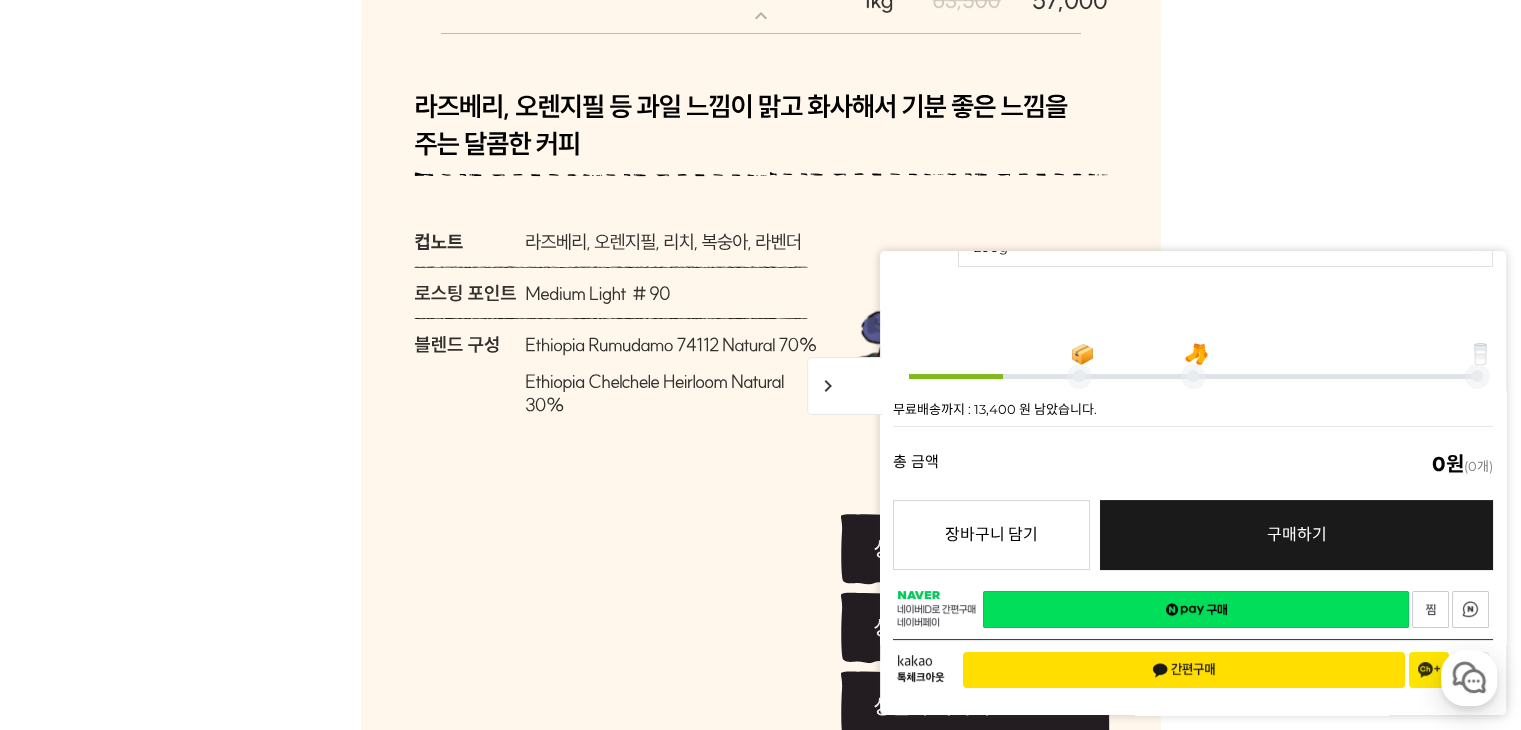 scroll, scrollTop: 239, scrollLeft: 0, axis: vertical 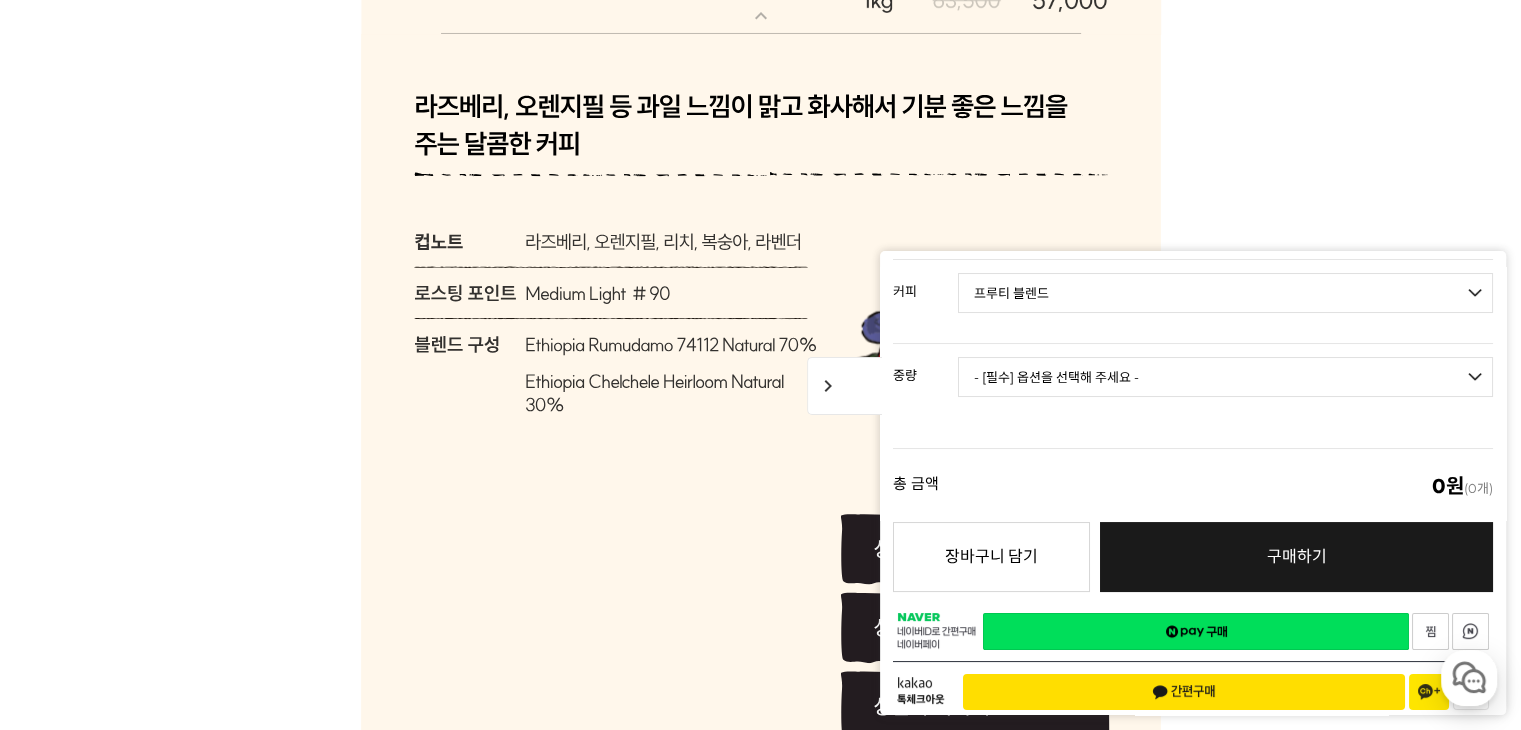 click on "- [필수] 옵션을 선택해 주세요 - ------------------- 200g 500g 1kg" at bounding box center [1225, 377] 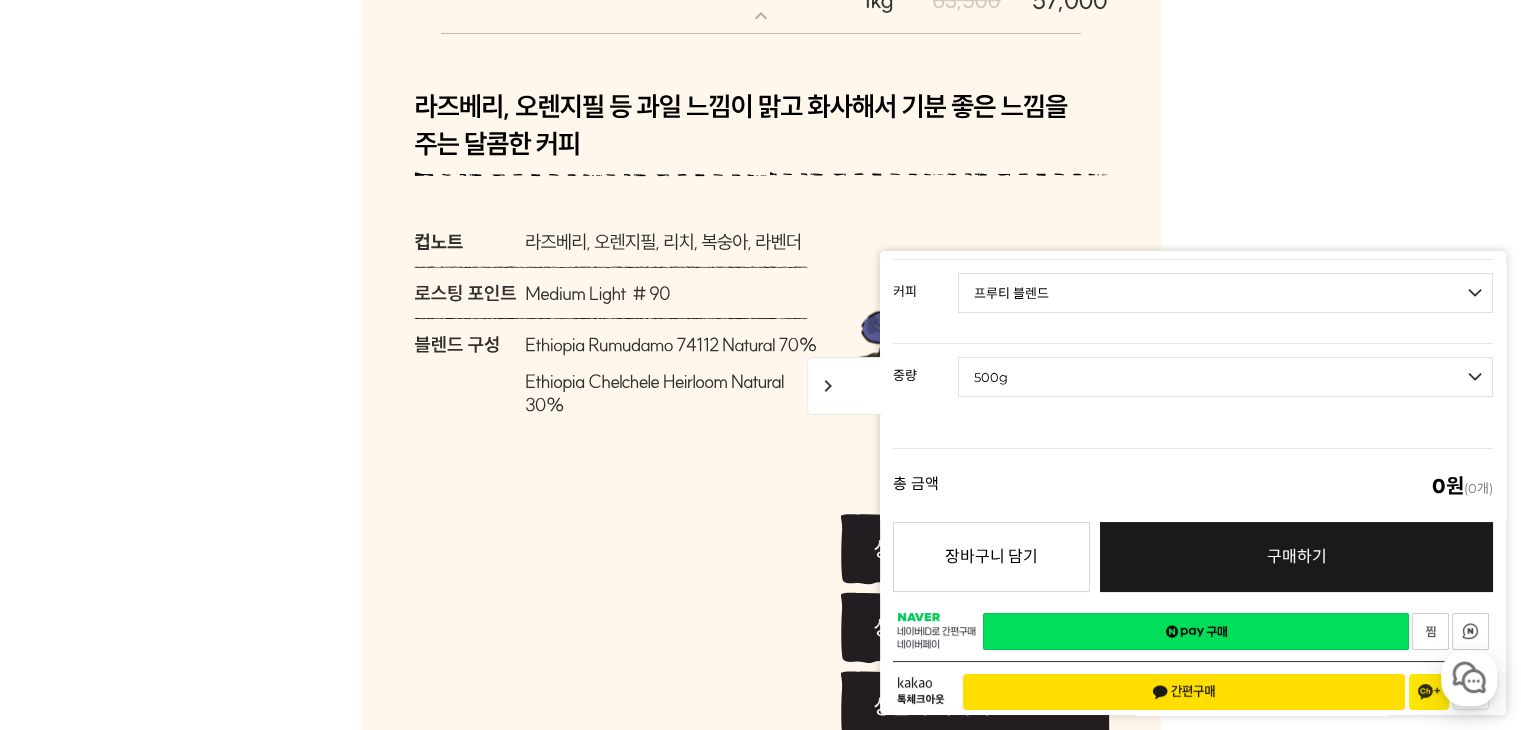 click on "- [필수] 옵션을 선택해 주세요 - ------------------- 200g 500g 1kg" at bounding box center (1225, 377) 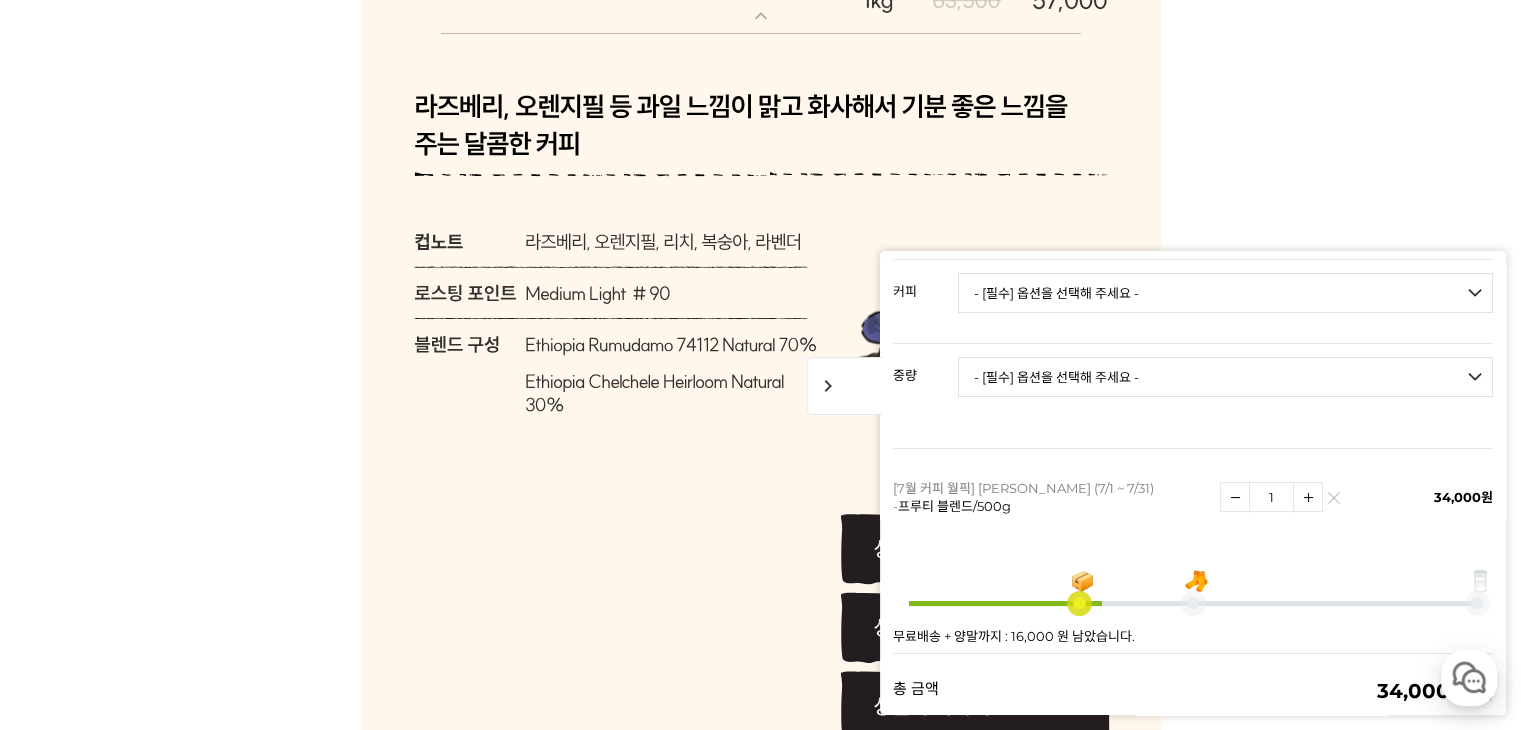 scroll, scrollTop: 444, scrollLeft: 0, axis: vertical 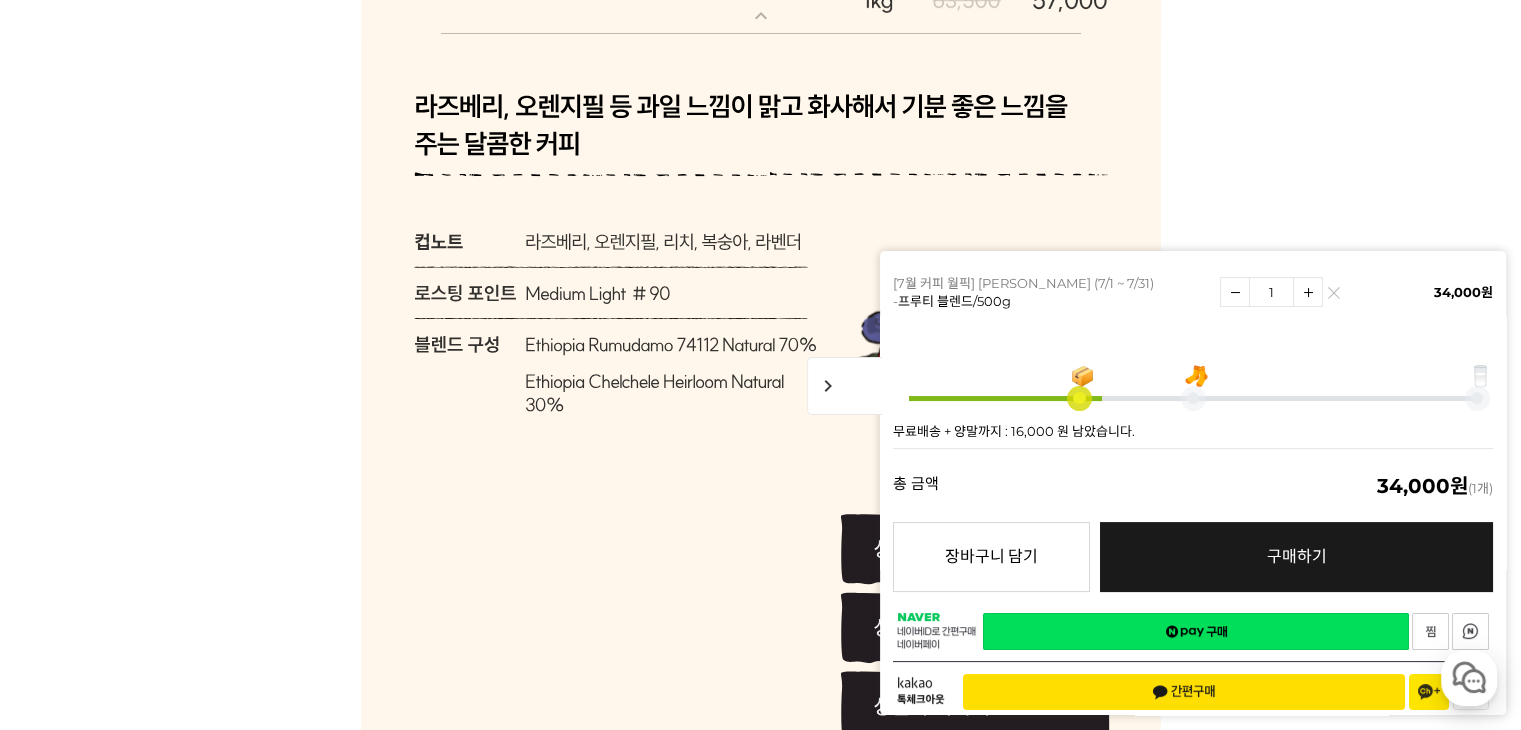 click on "간편구매" at bounding box center [1184, 692] 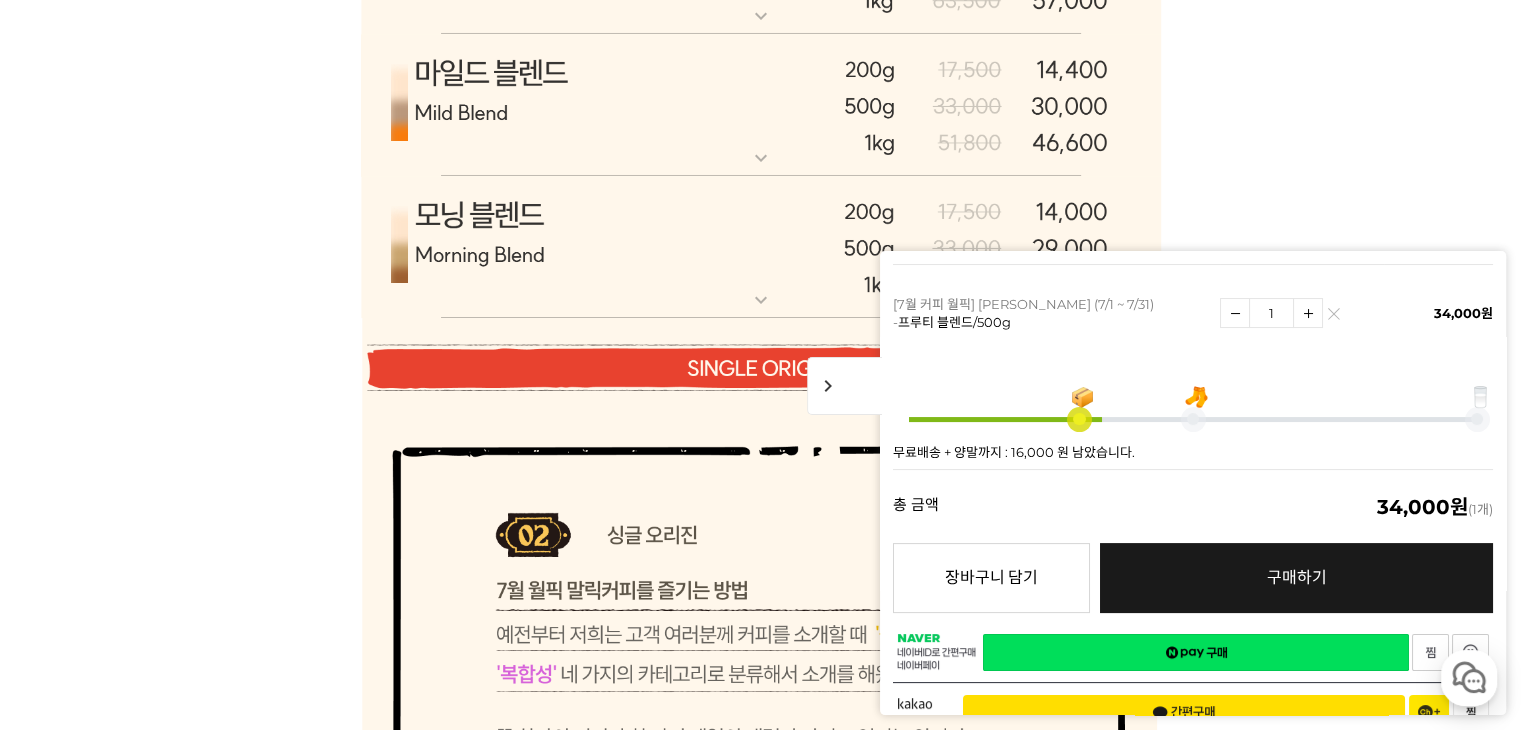 scroll, scrollTop: 404, scrollLeft: 0, axis: vertical 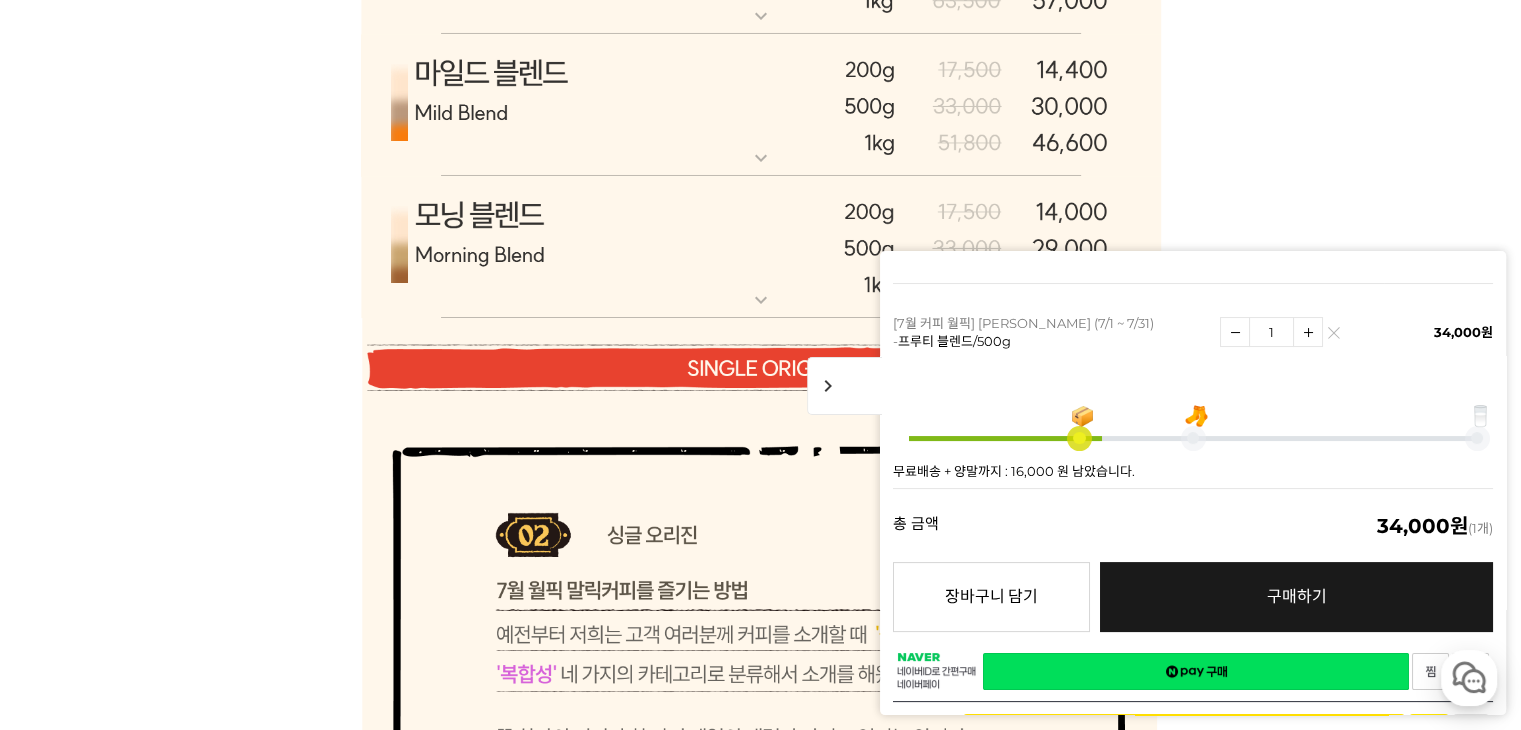 drag, startPoint x: 9, startPoint y: 220, endPoint x: 52, endPoint y: 211, distance: 43.931767 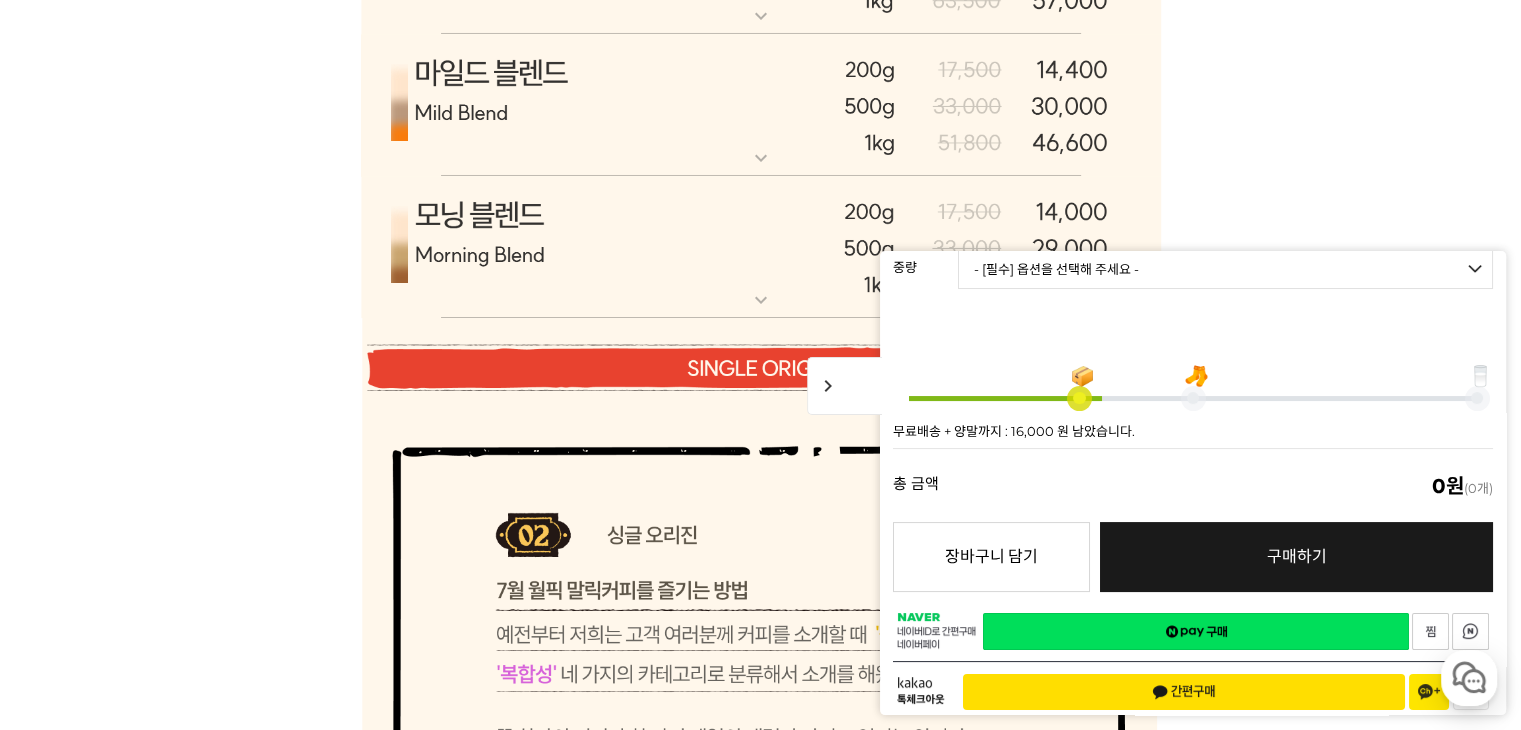 scroll, scrollTop: 239, scrollLeft: 0, axis: vertical 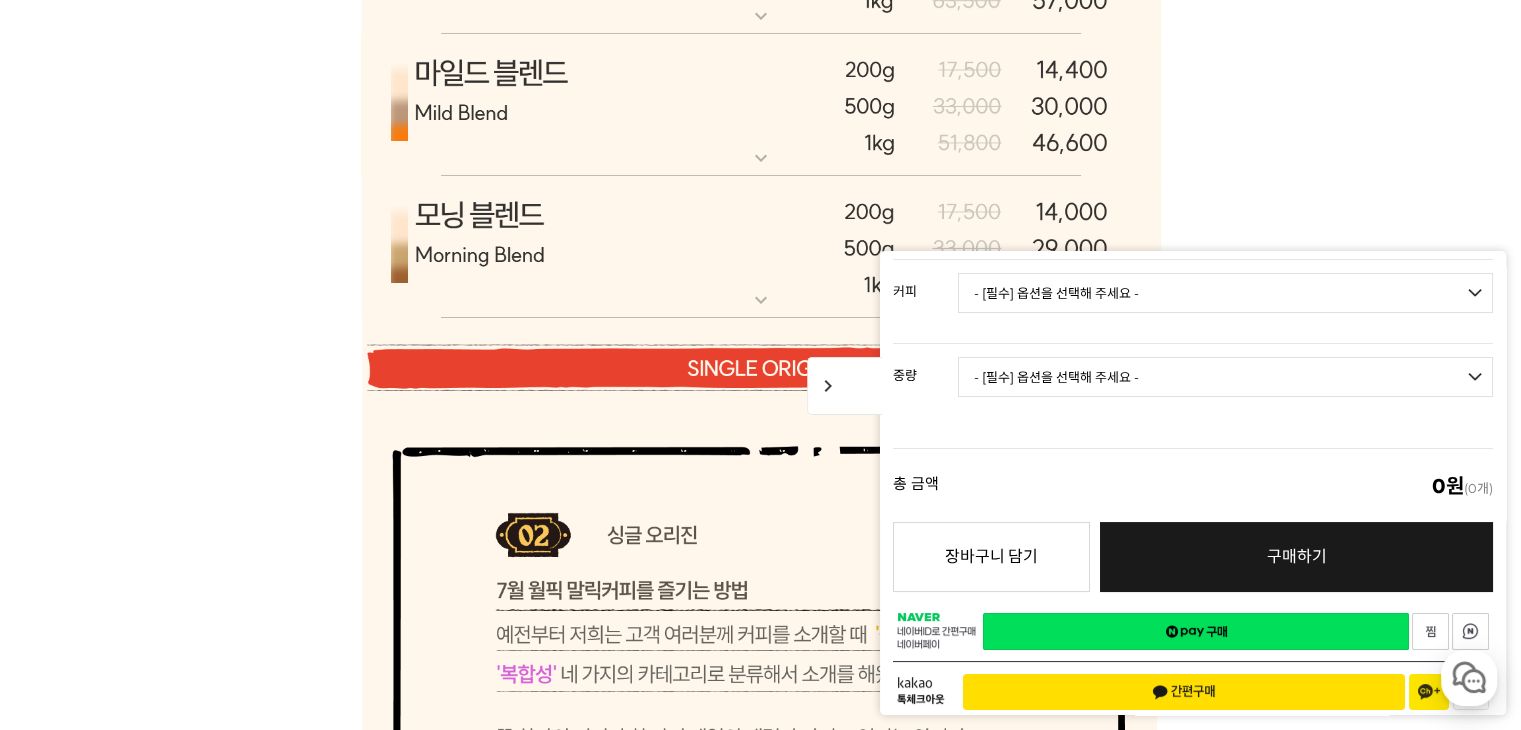 click on "chevron_right" at bounding box center (844, 386) 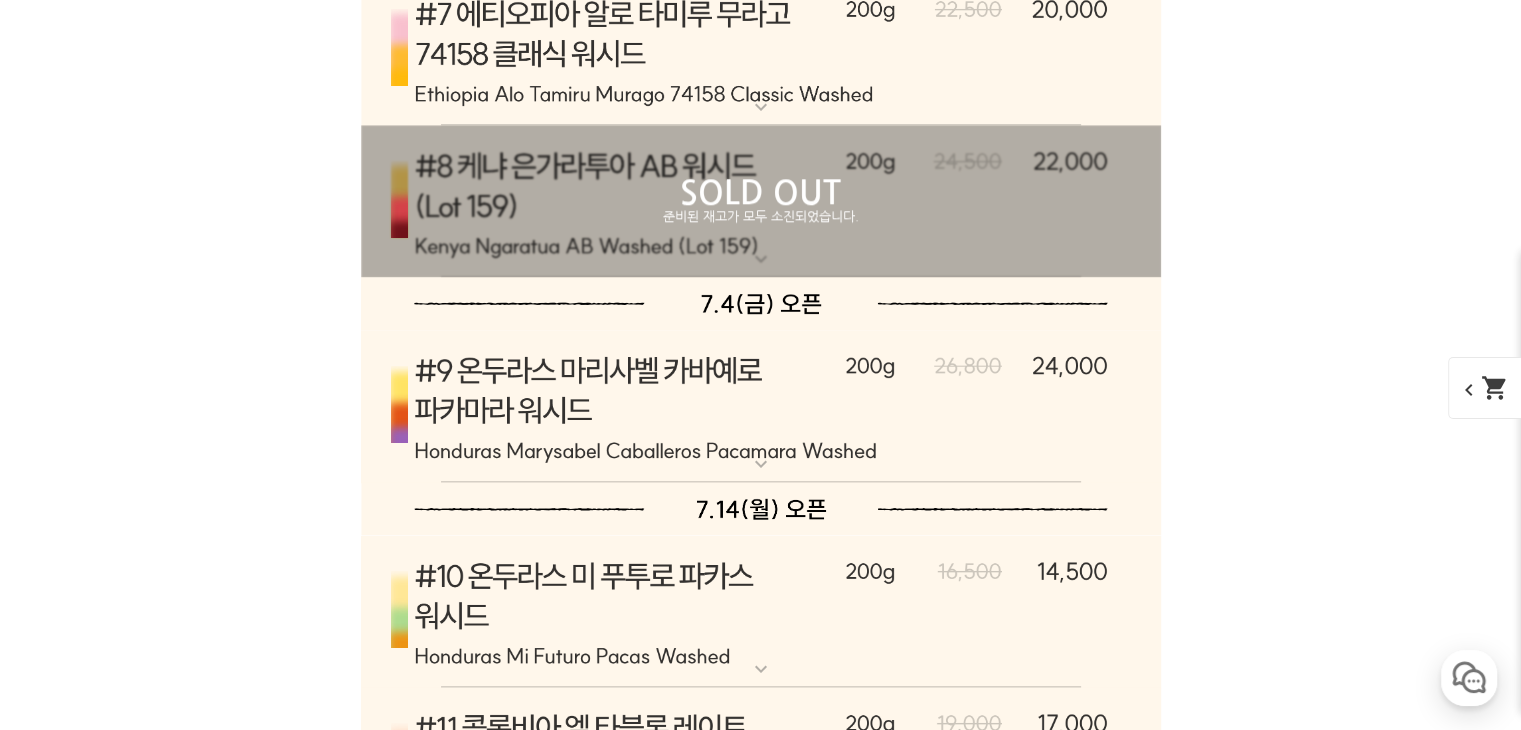 scroll, scrollTop: 9920, scrollLeft: 0, axis: vertical 